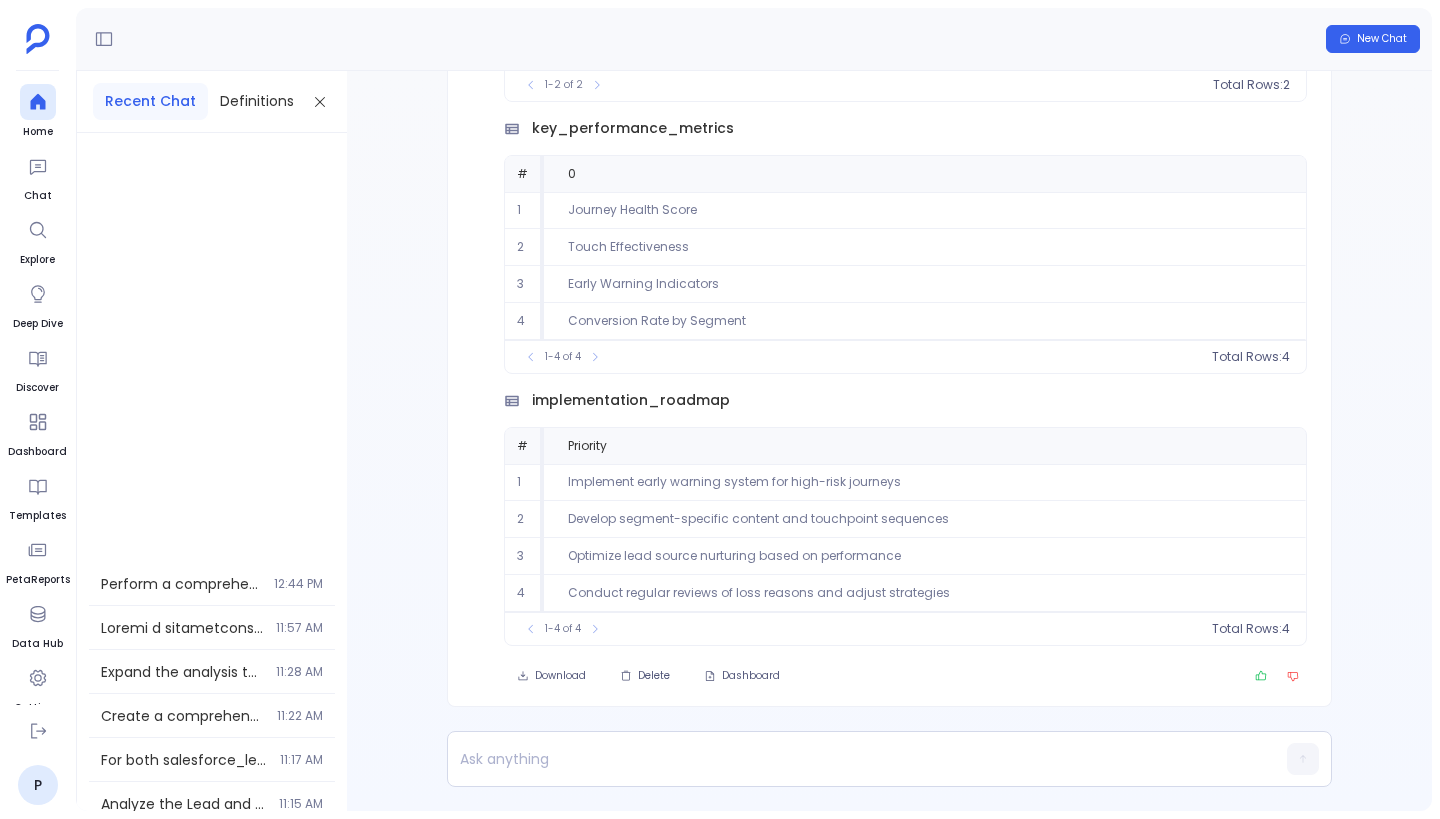 scroll, scrollTop: 0, scrollLeft: 0, axis: both 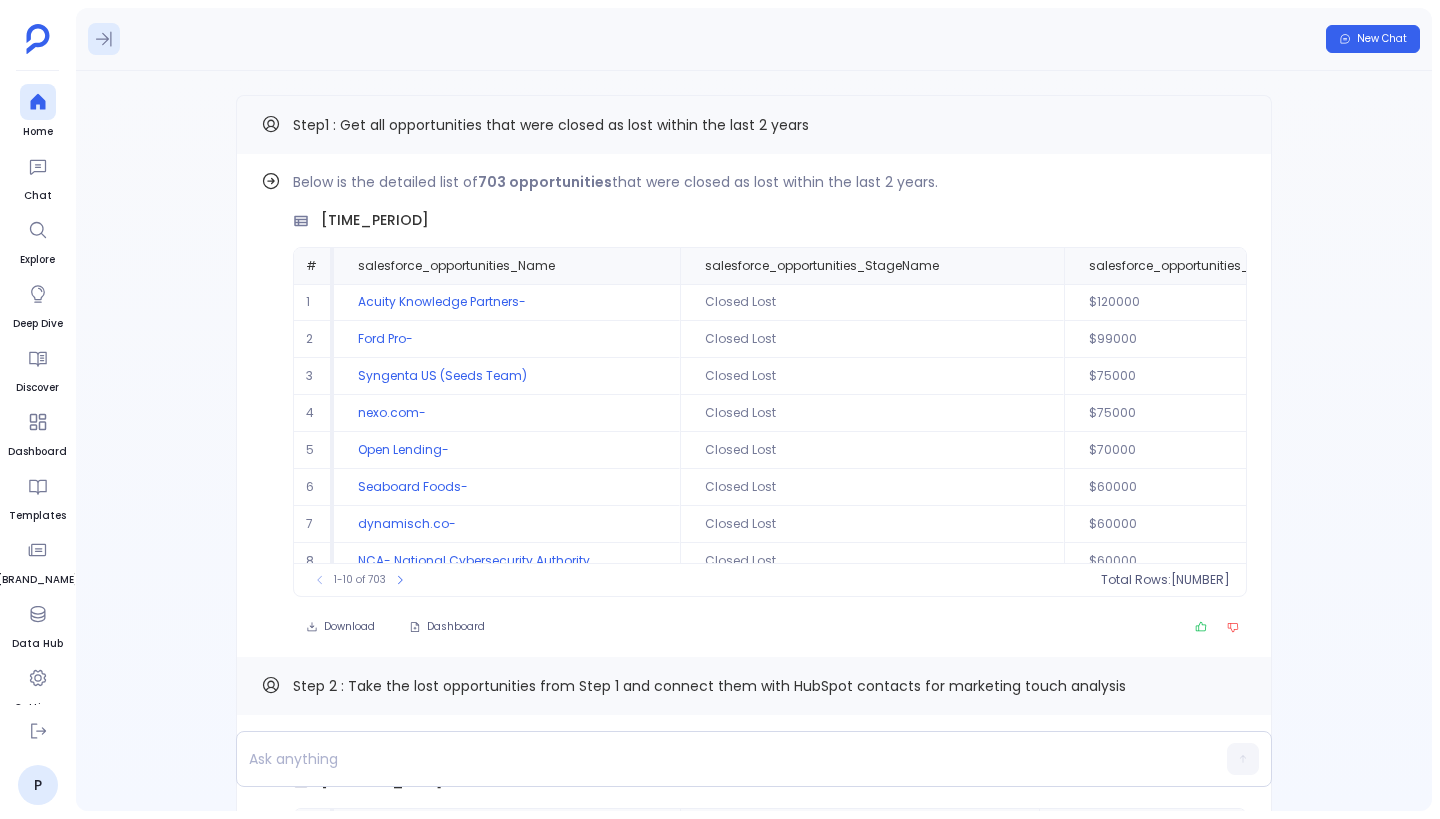 click 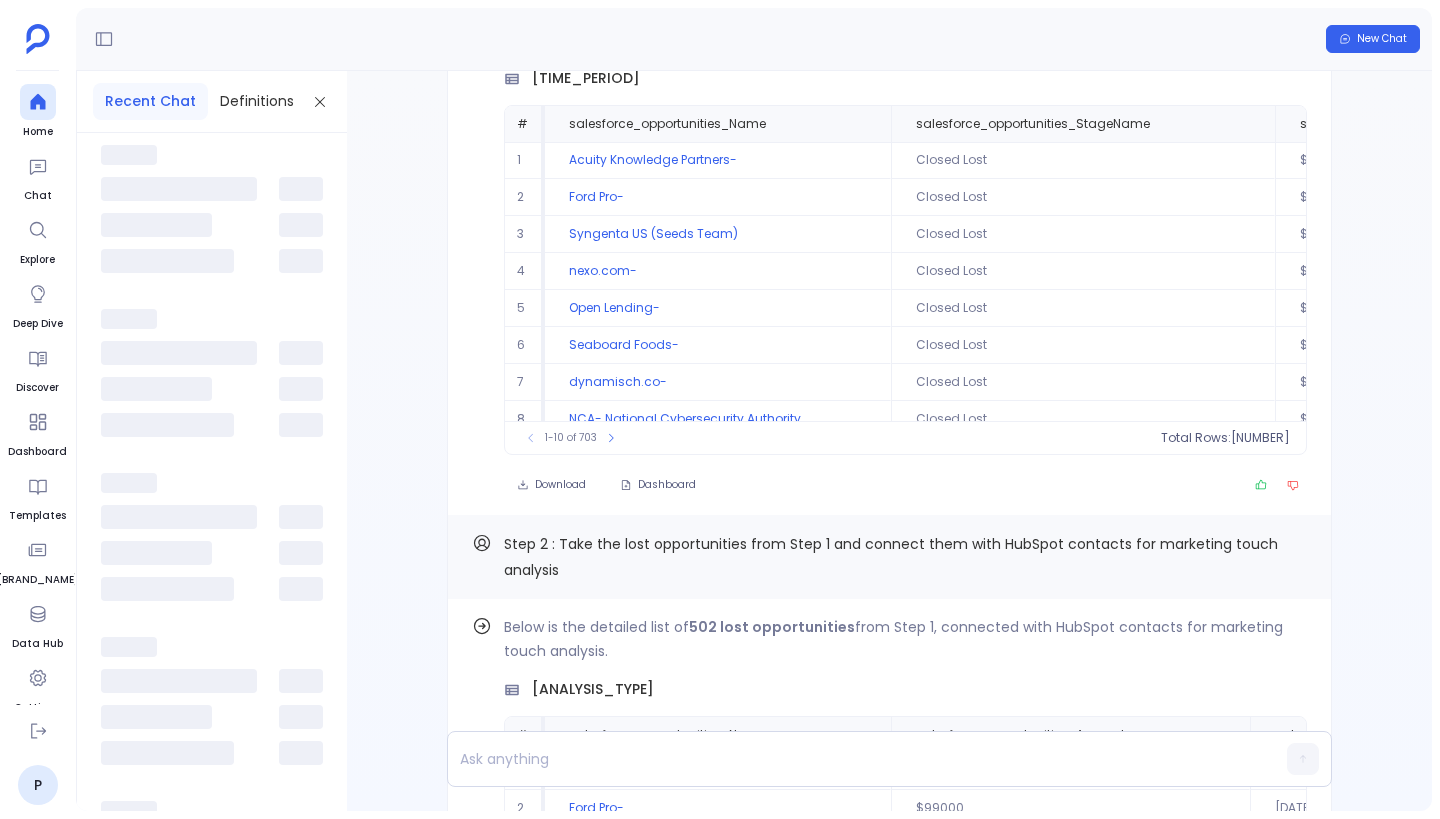 scroll, scrollTop: -6848, scrollLeft: 0, axis: vertical 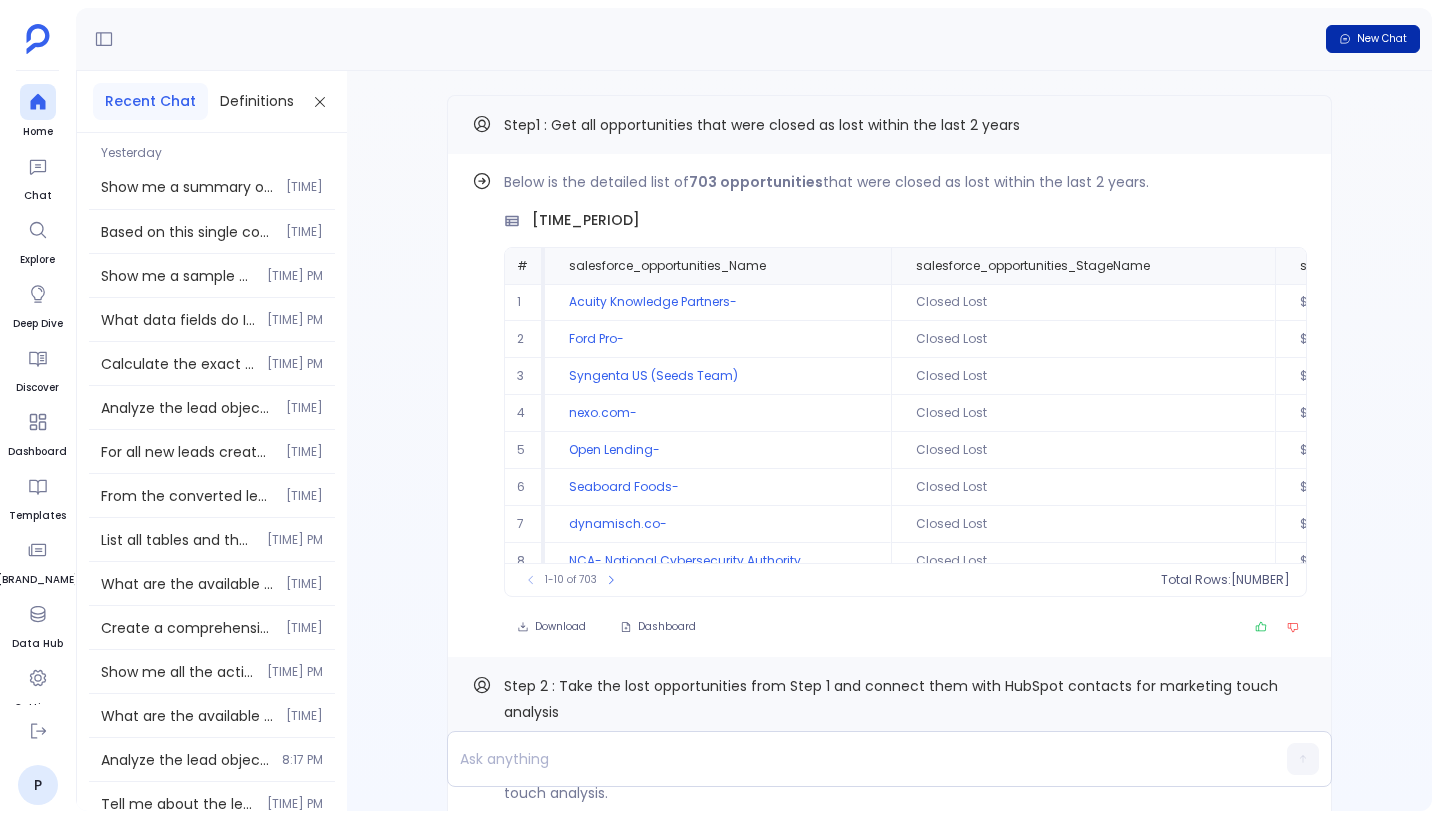 click on "New Chat" at bounding box center (1382, 39) 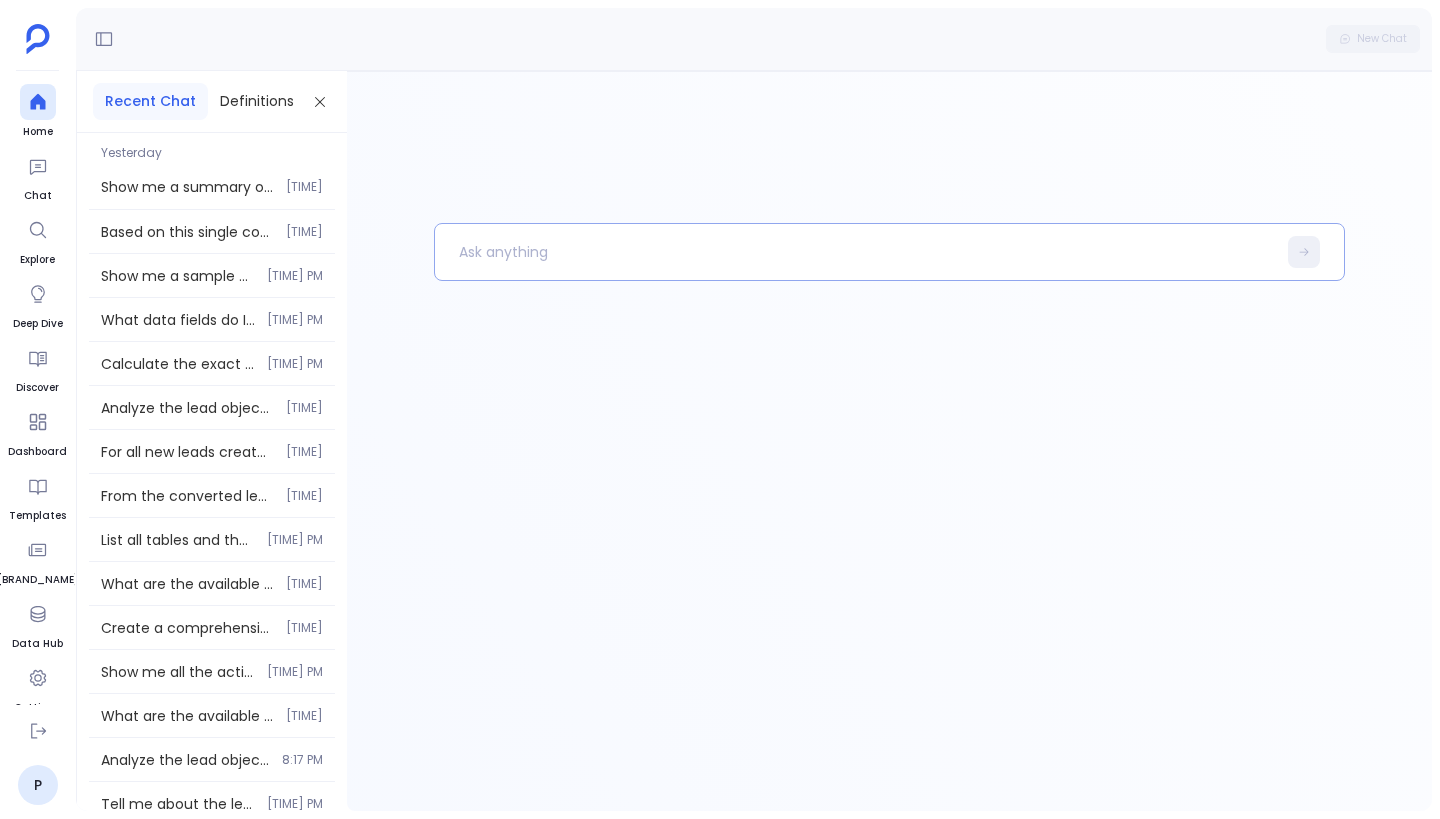 click at bounding box center [855, 252] 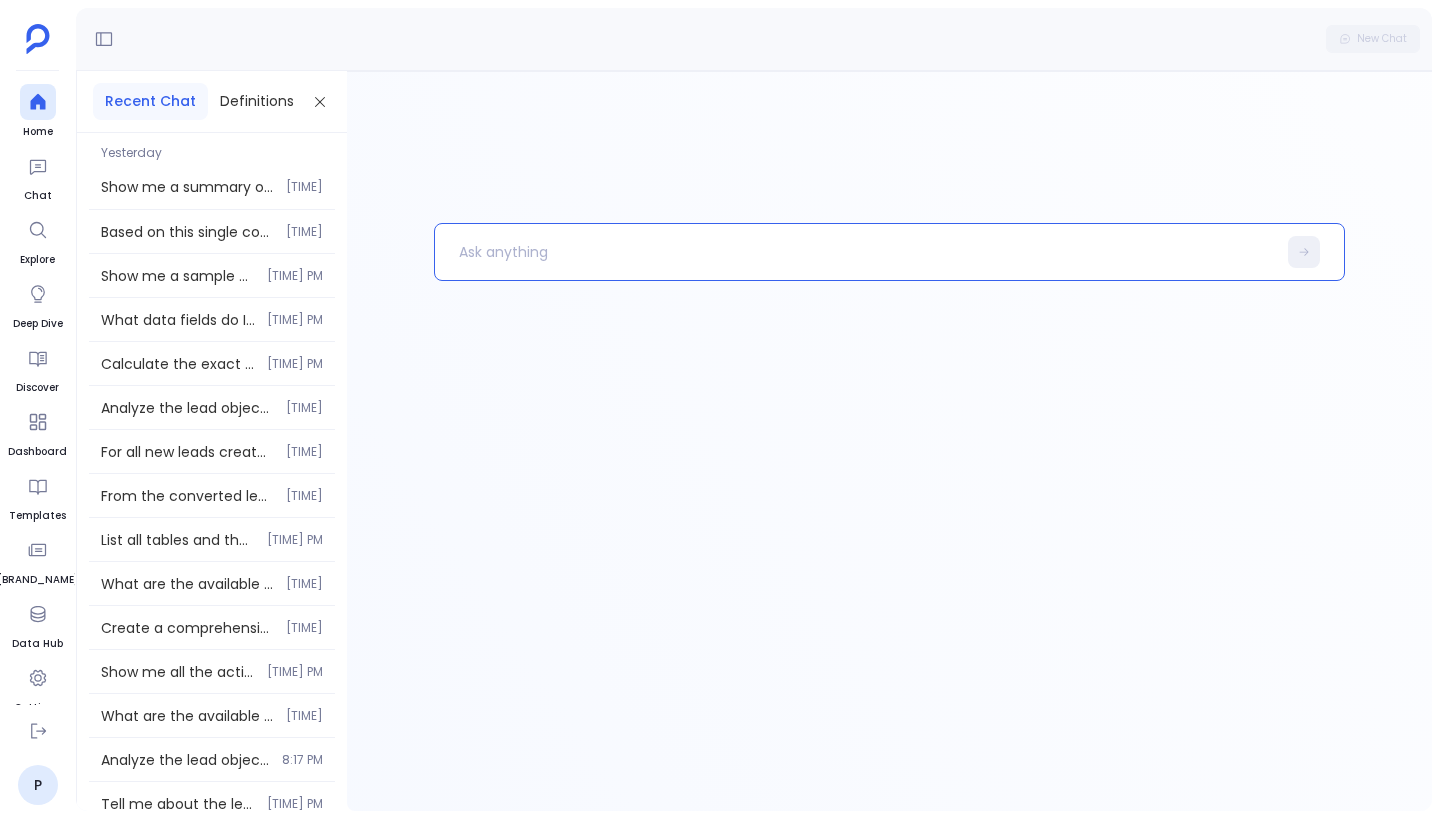 type 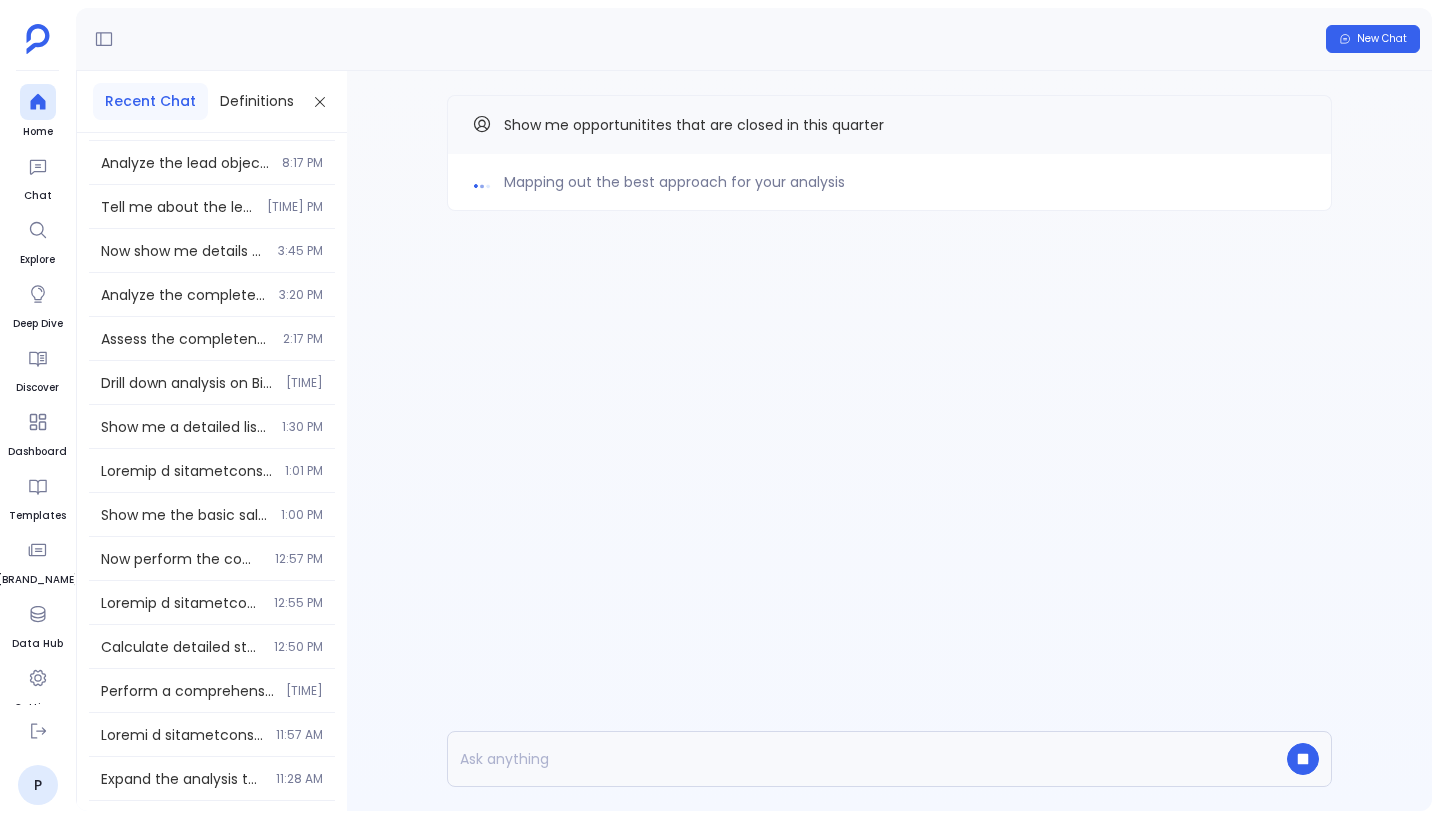 scroll, scrollTop: 0, scrollLeft: 0, axis: both 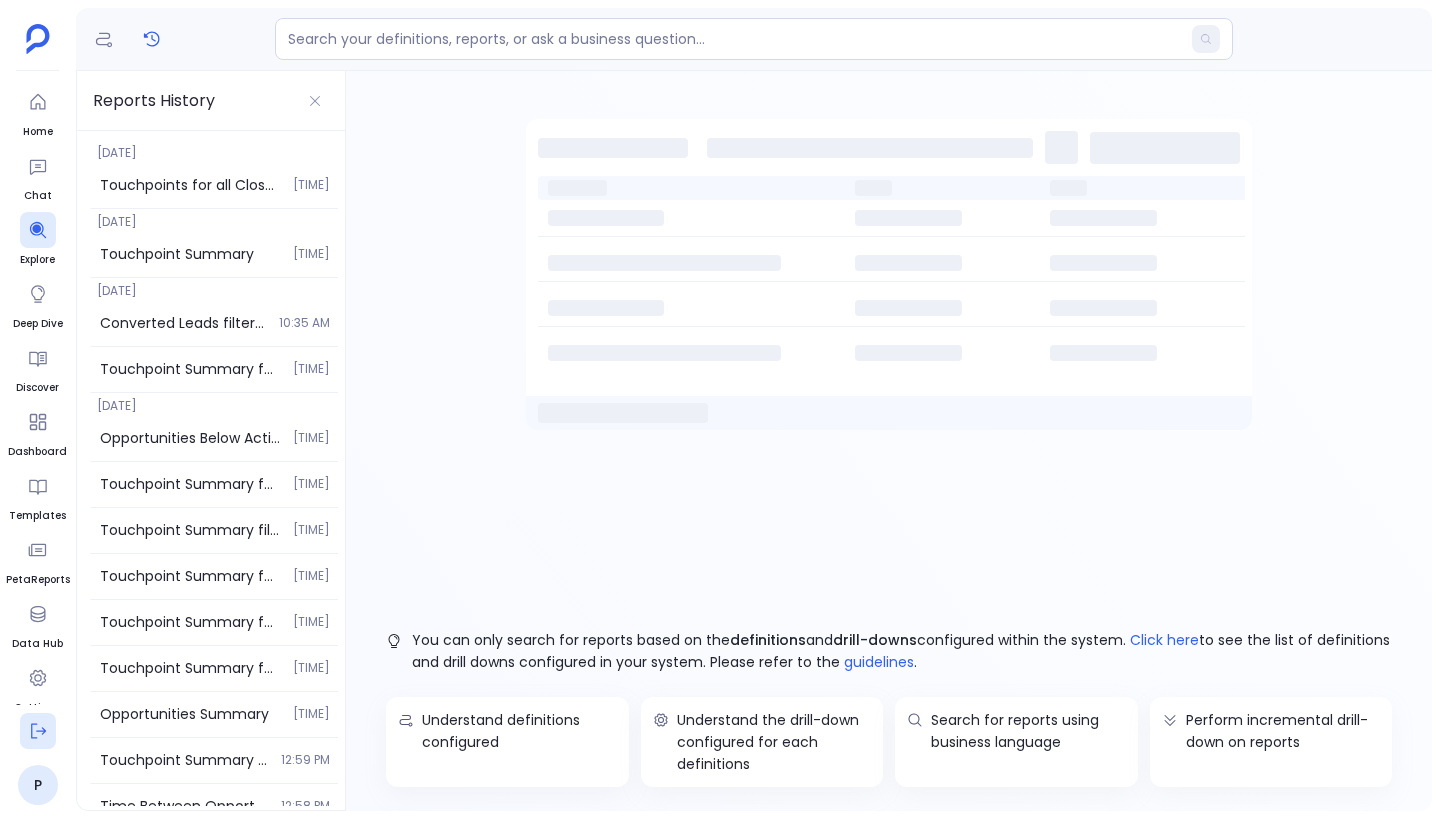 click 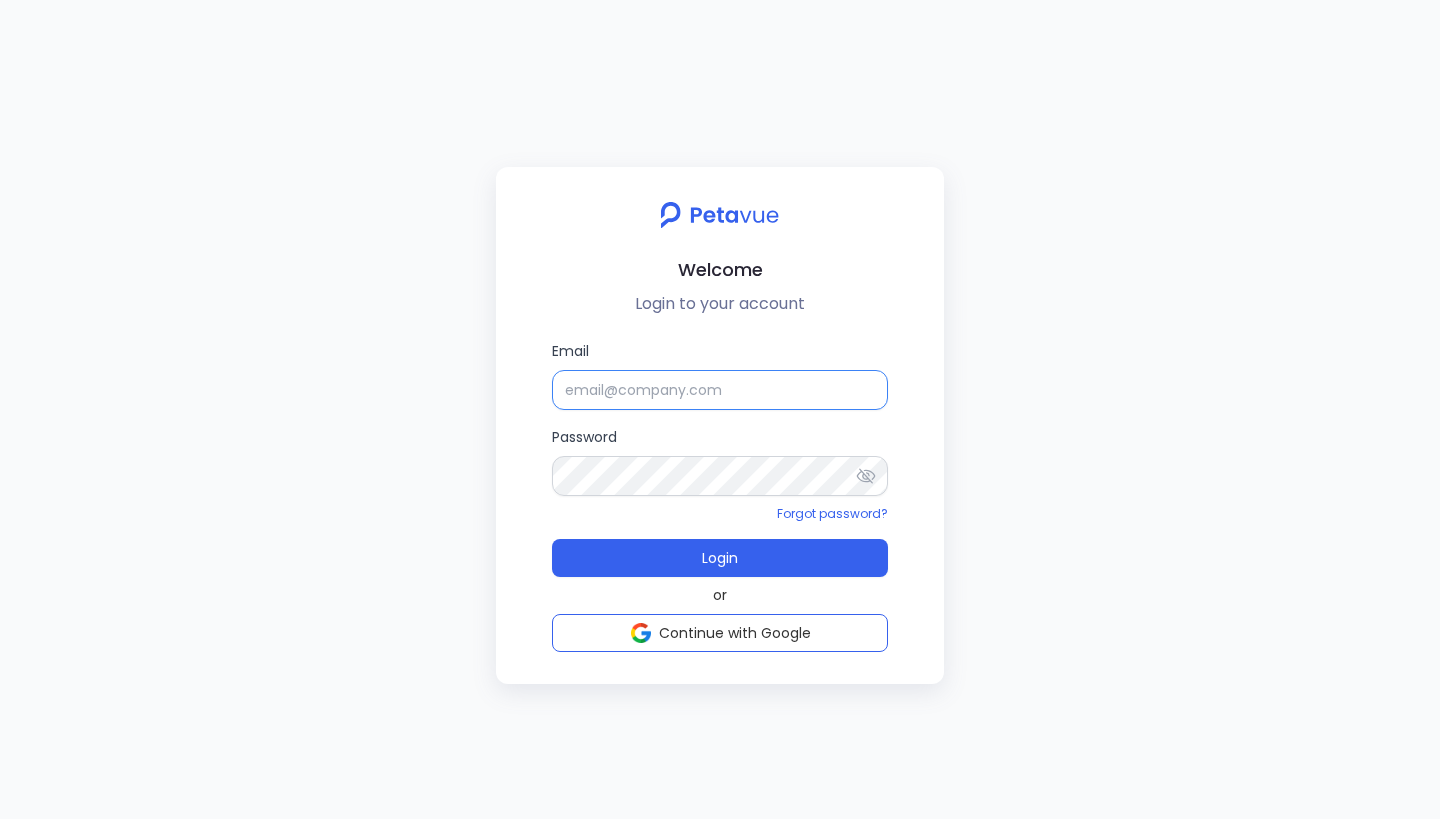 click on "Email" at bounding box center (720, 390) 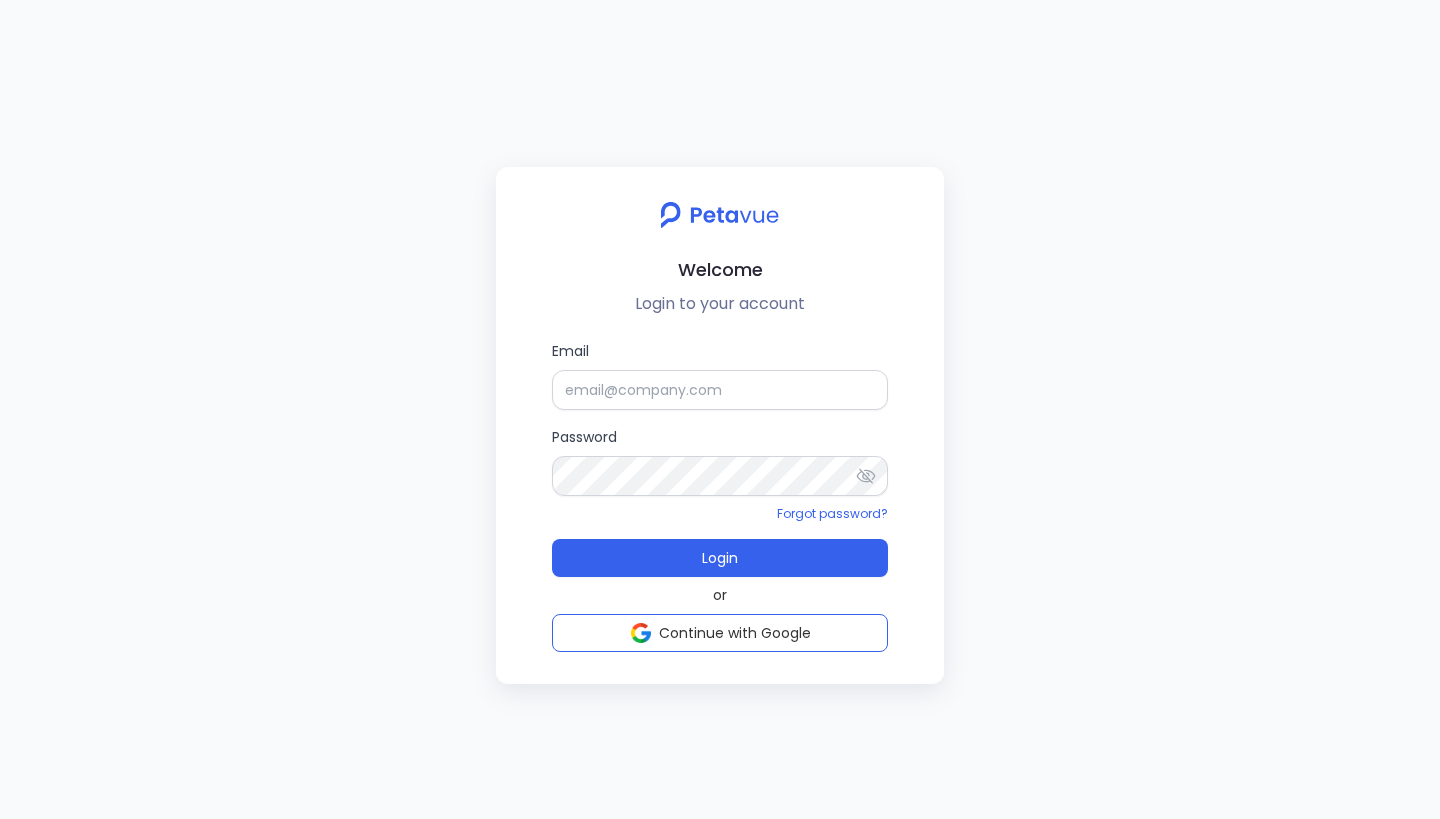 click on "Welcome" at bounding box center [720, 269] 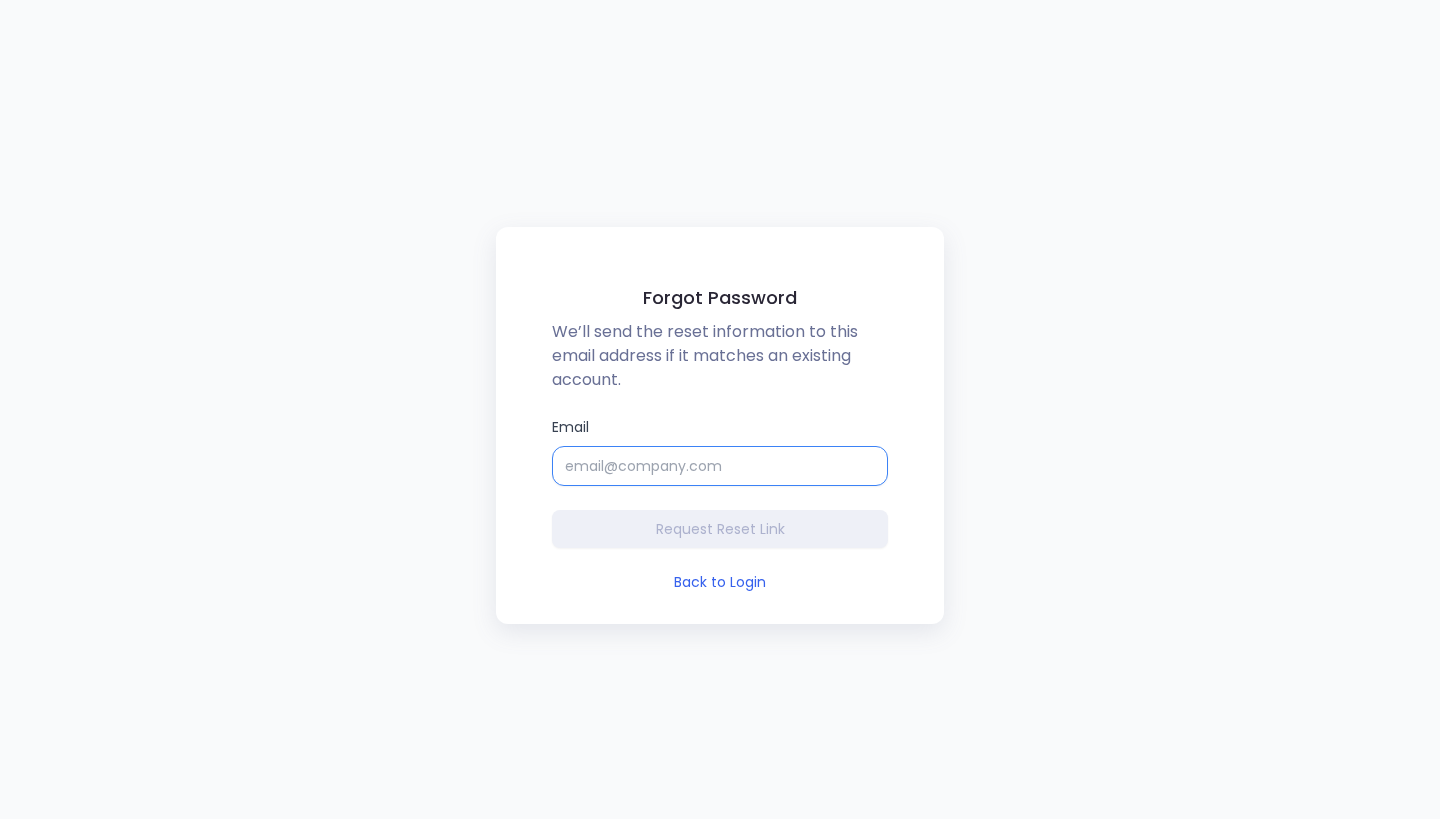 click on "Email" at bounding box center [720, 466] 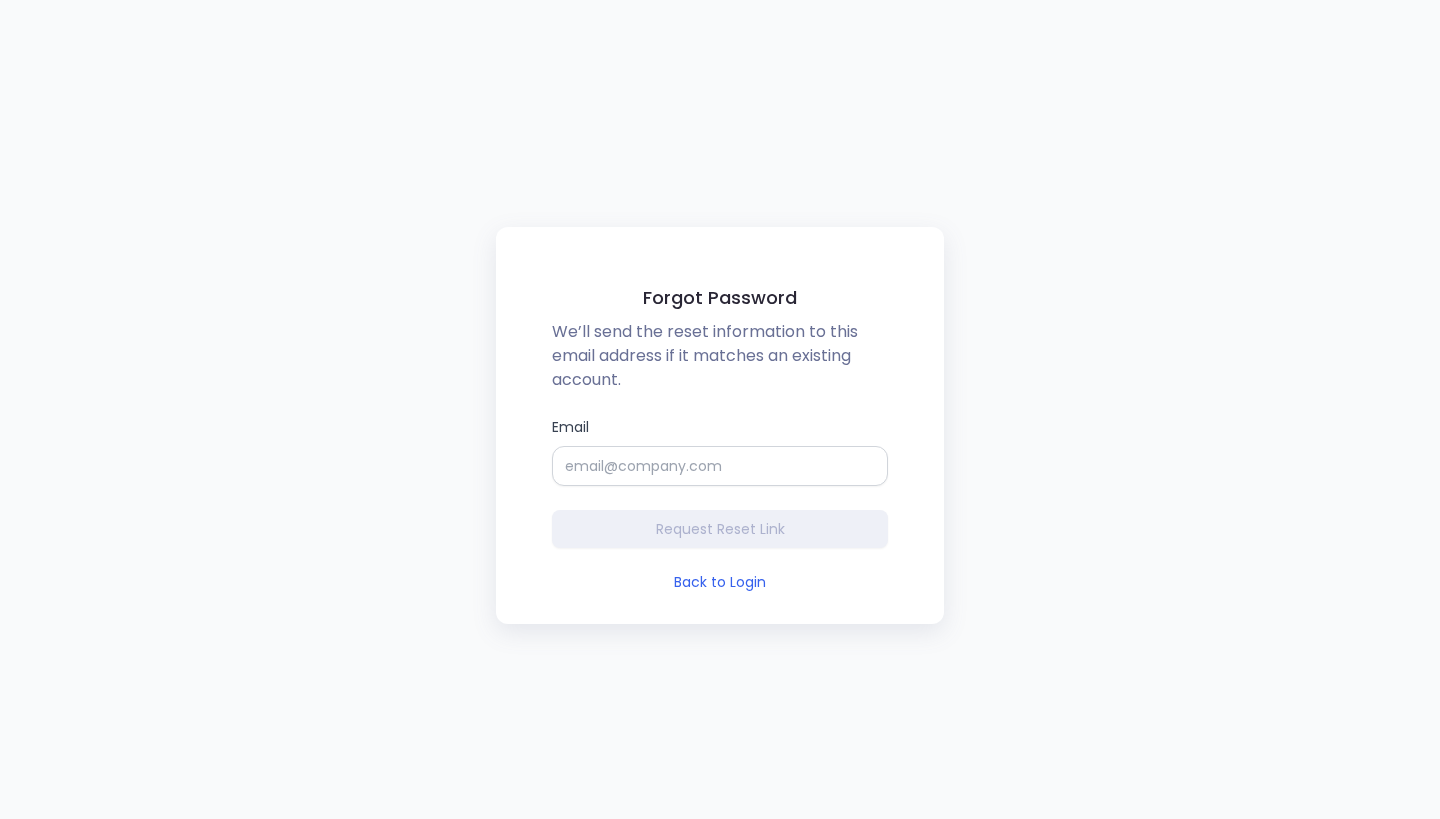 click on "Forgot Password We’ll send the reset information to this email address if it matches an existing account. Email Request Reset Link Back to Login" at bounding box center [720, 425] 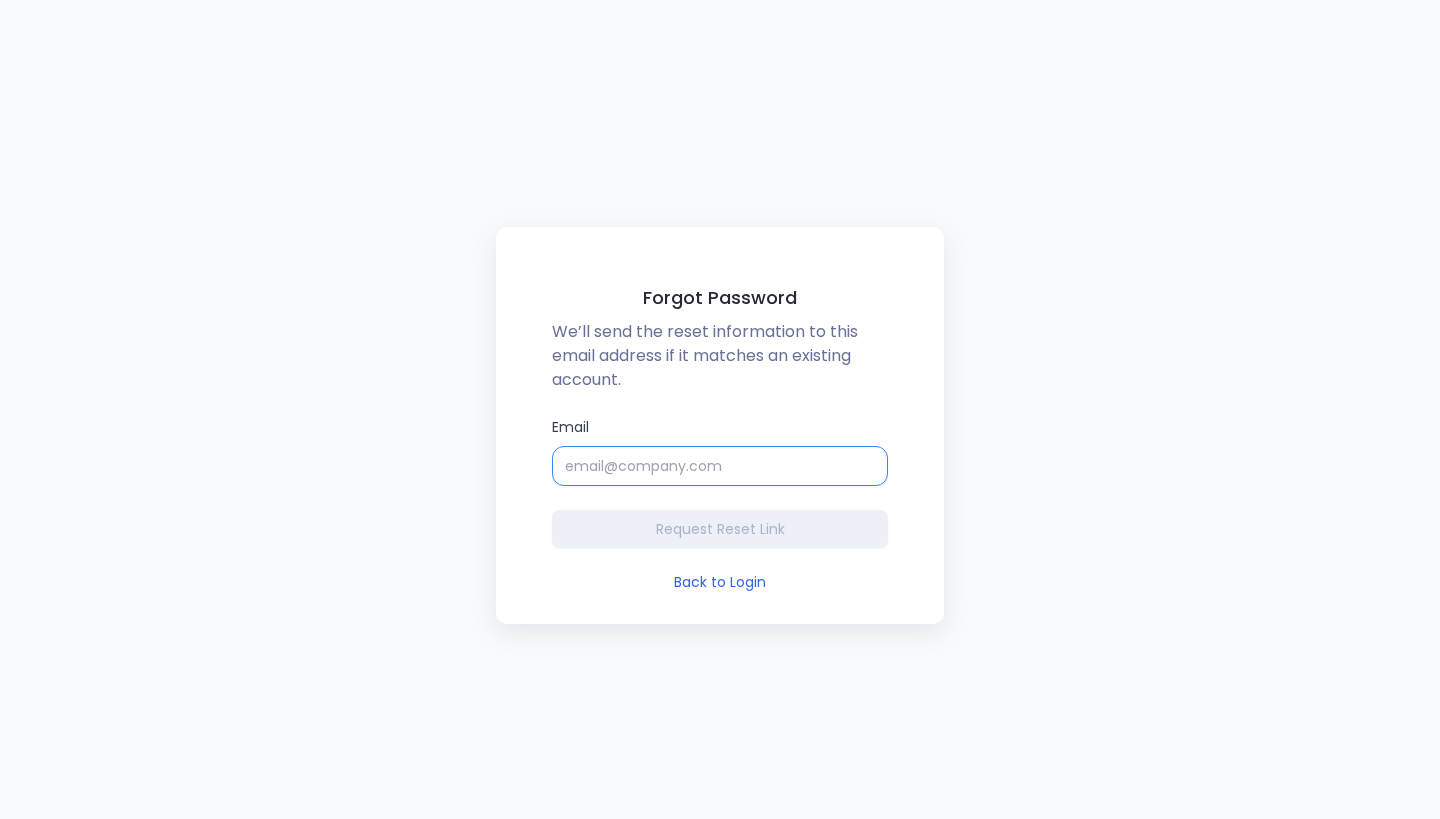 click on "Email" at bounding box center [720, 466] 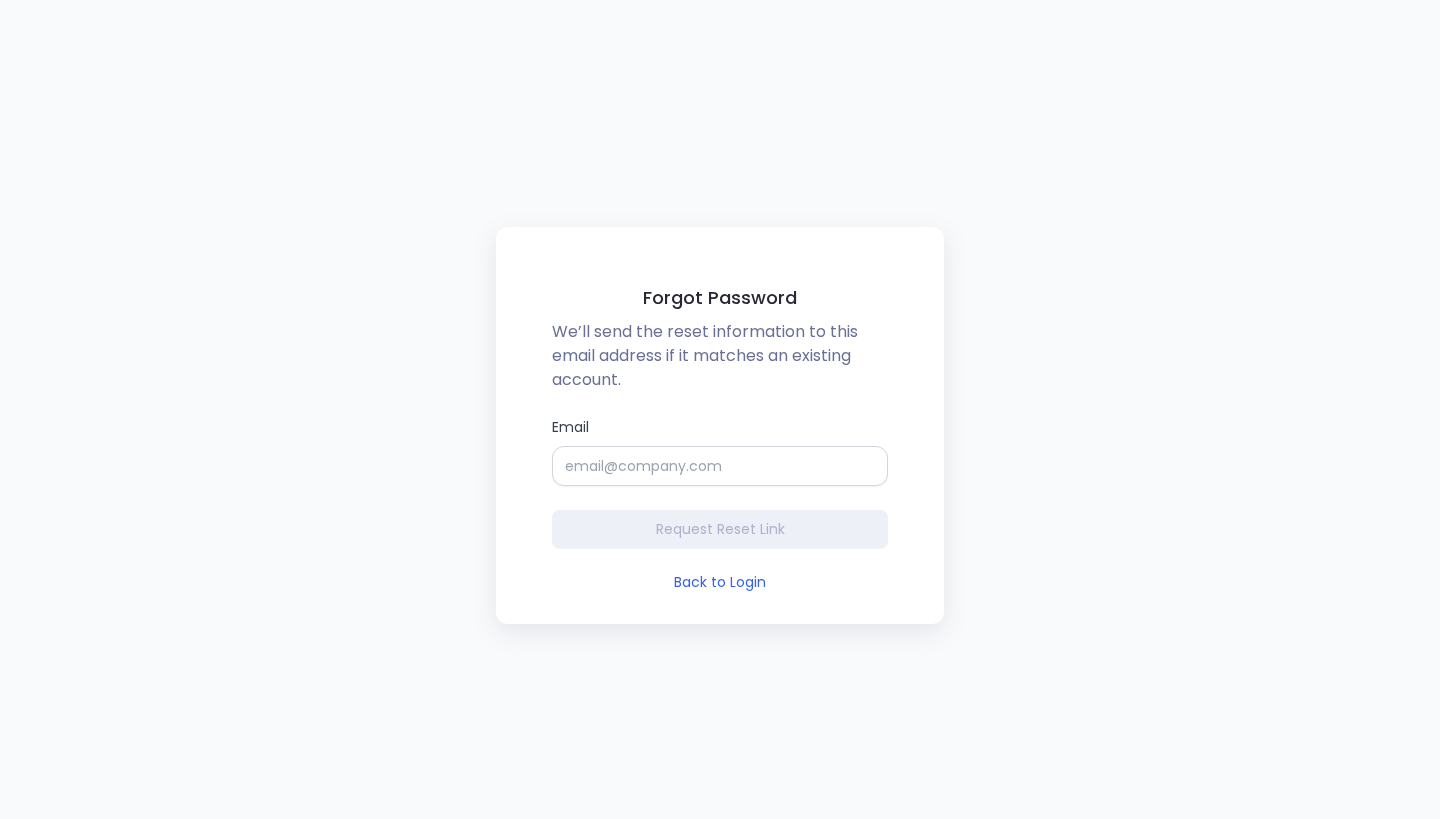 click on "Forgot Password We’ll send the reset information to this email address if it matches an existing account. Email Request Reset Link Back to Login" at bounding box center [720, 425] 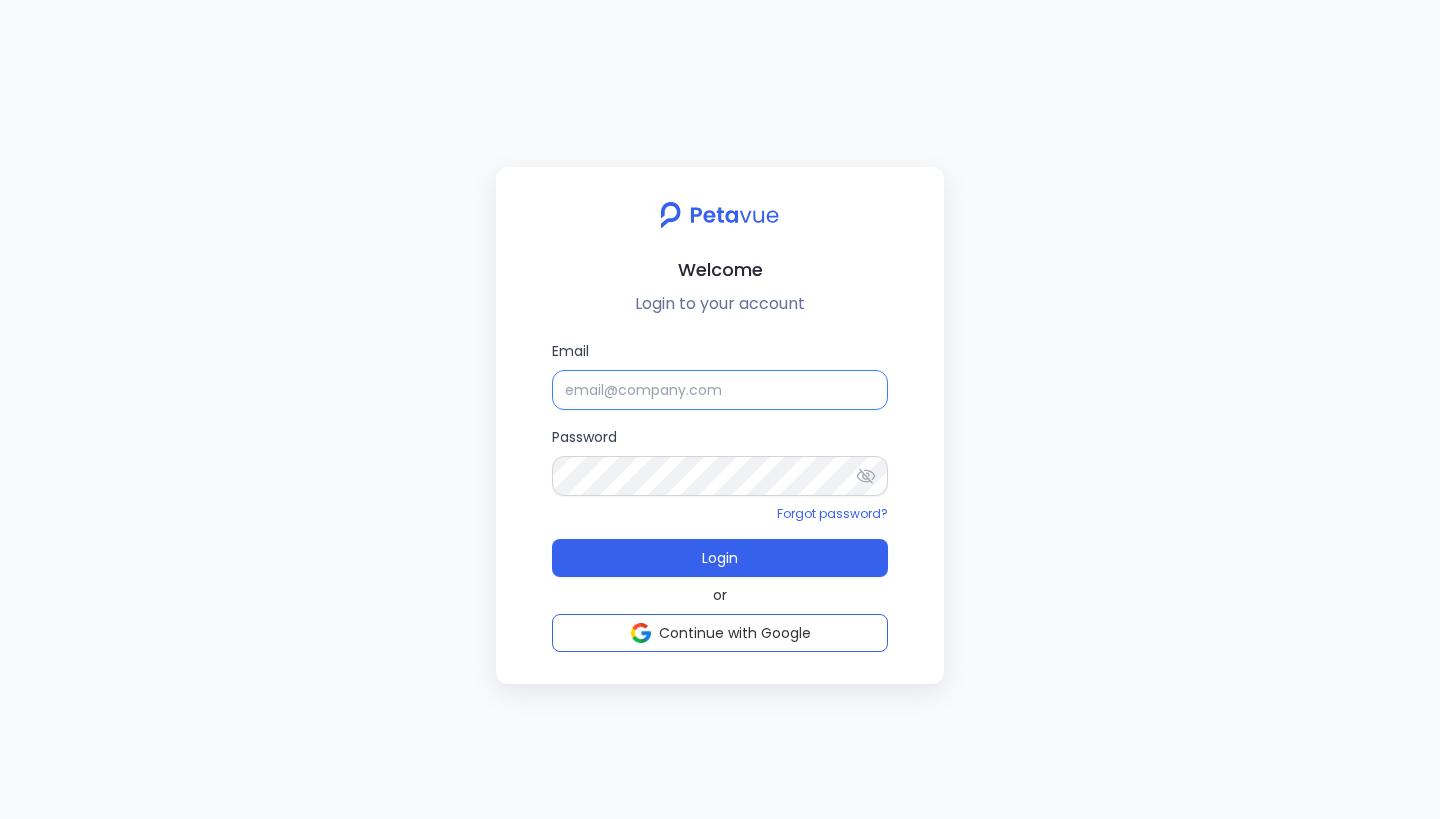 click on "Email" at bounding box center (720, 390) 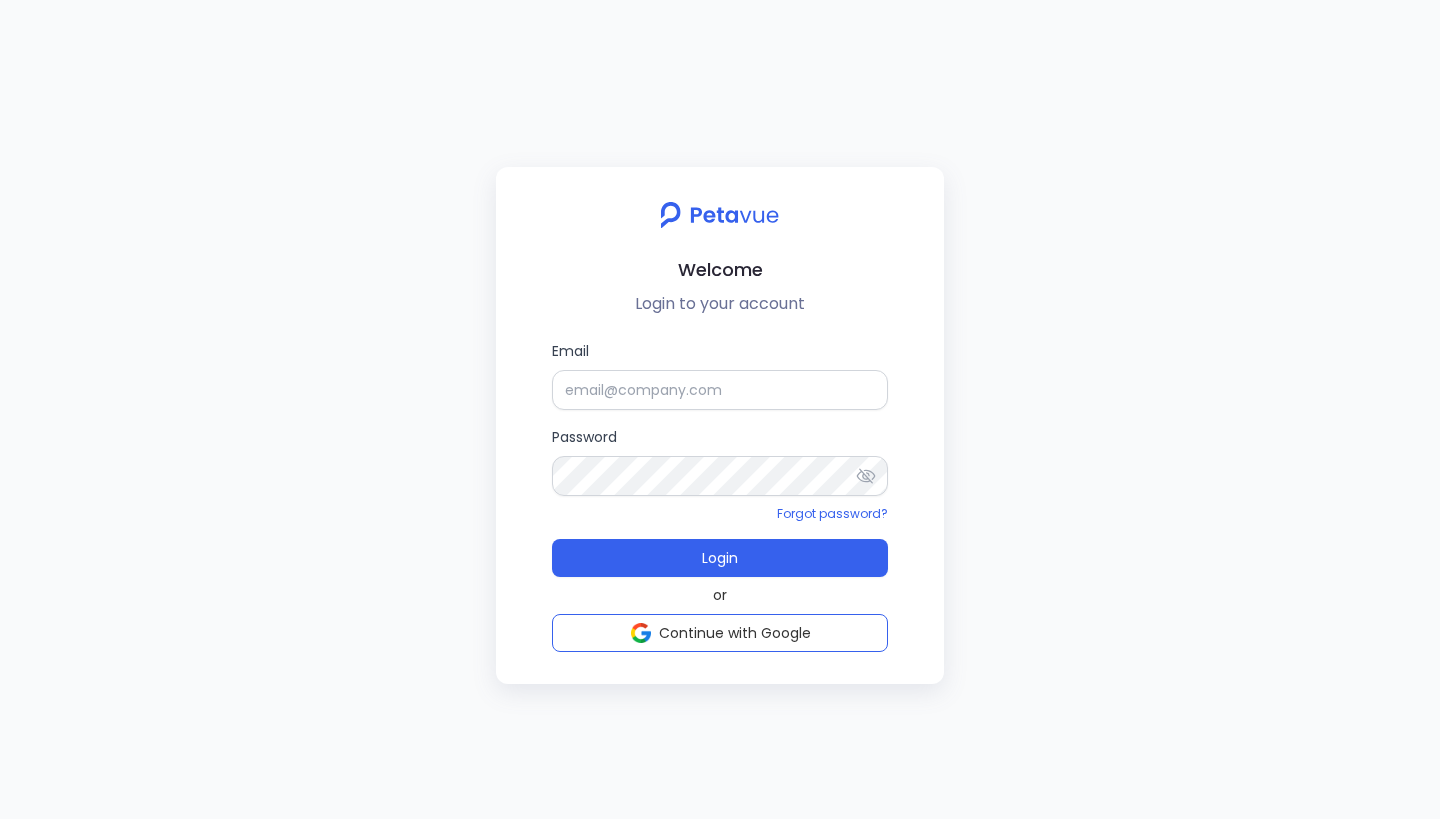 click on "Password" at bounding box center [720, 461] 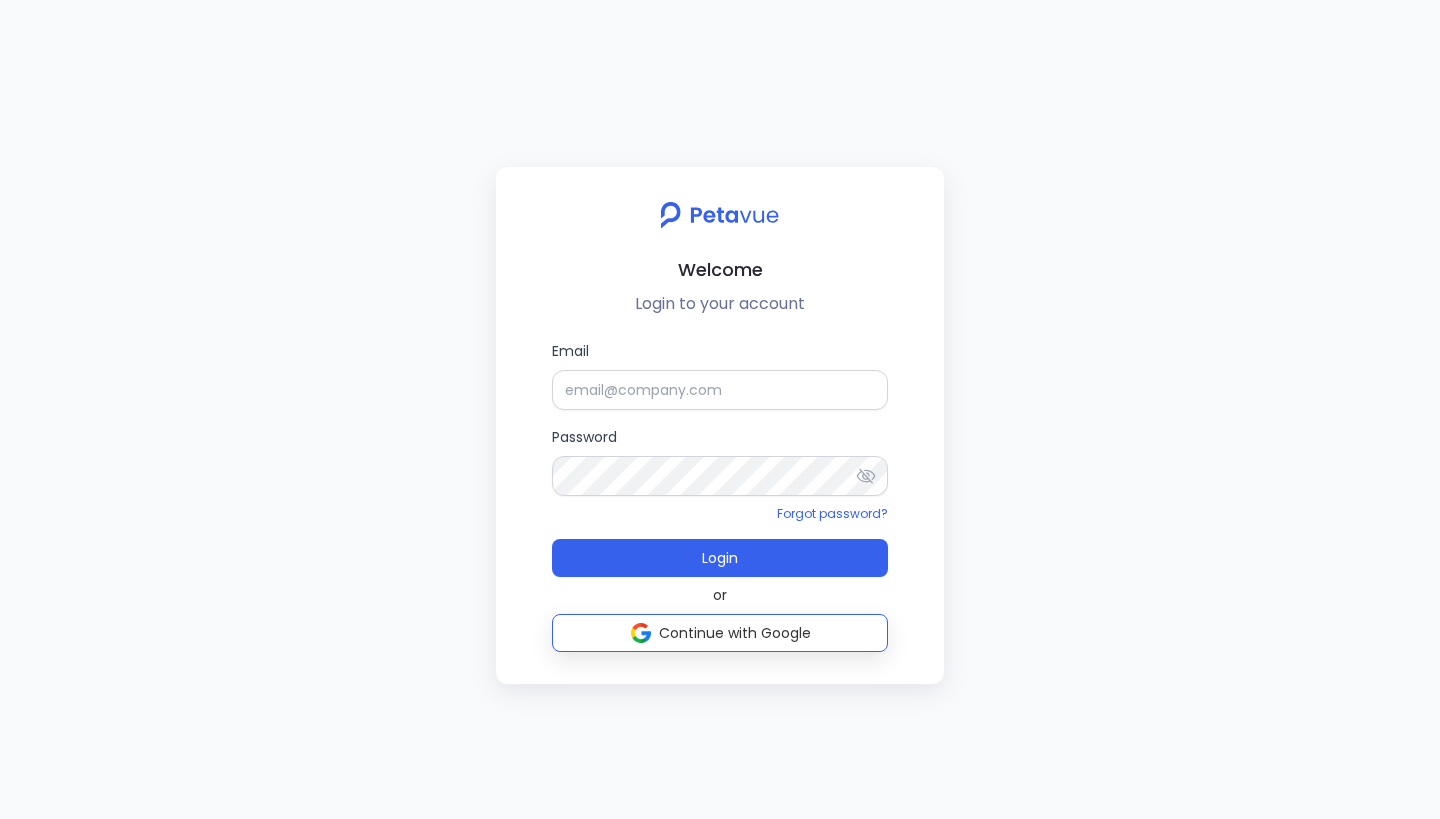 click on "Continue with Google" at bounding box center (735, 633) 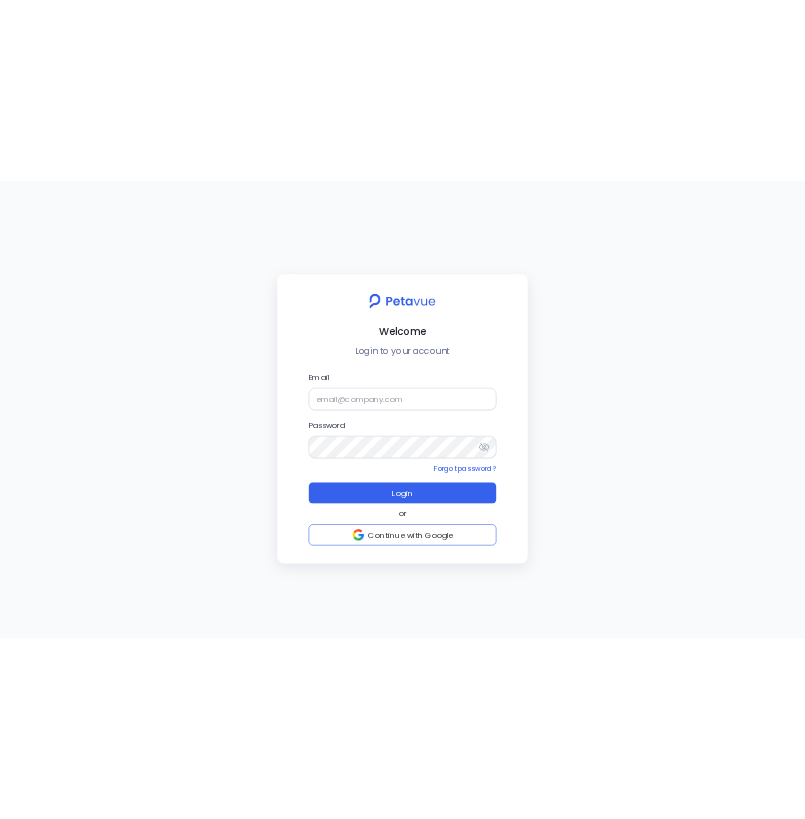 scroll, scrollTop: 0, scrollLeft: 0, axis: both 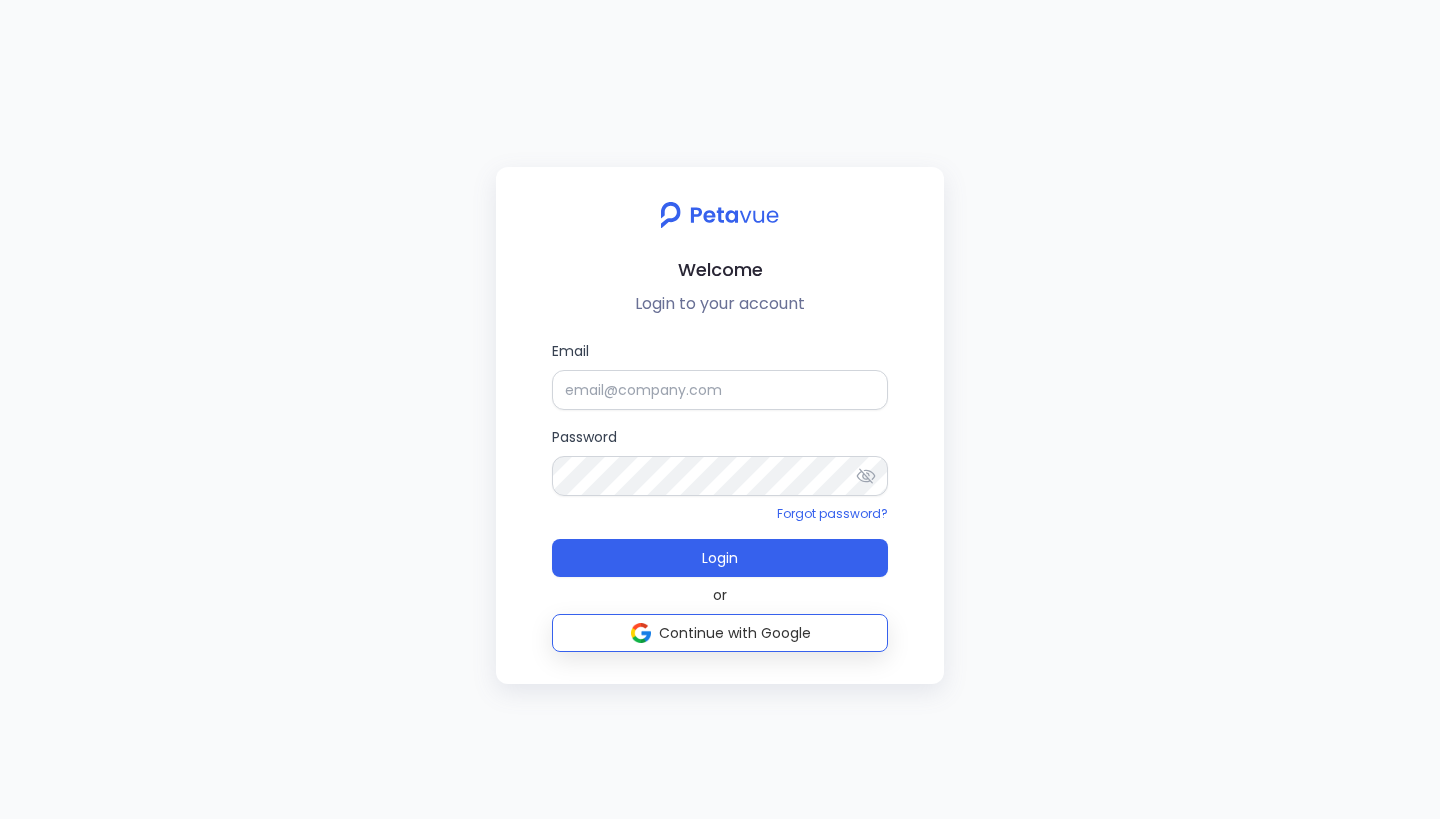 click on "Continue with Google" at bounding box center [735, 633] 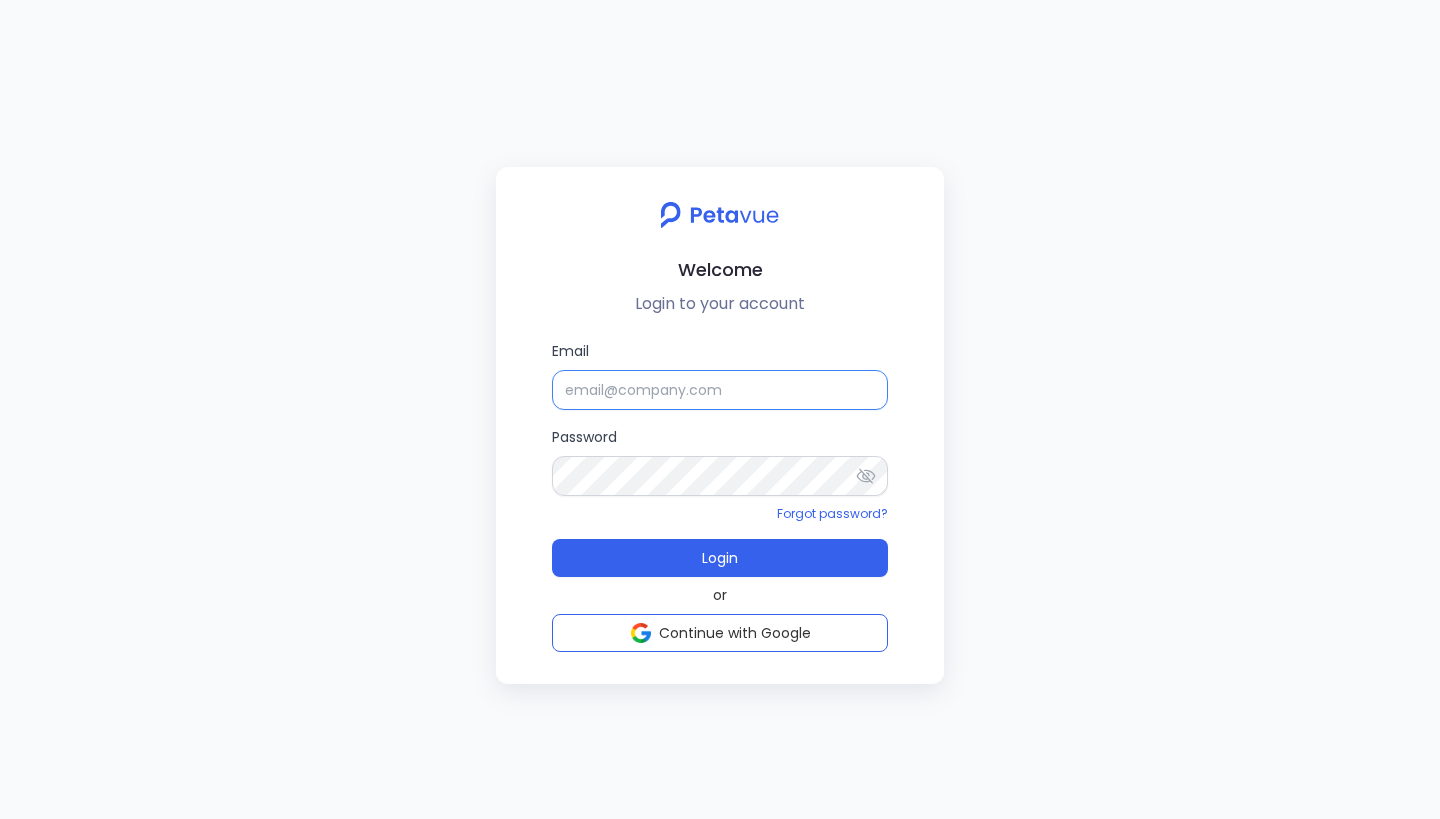 click on "Email" at bounding box center [720, 390] 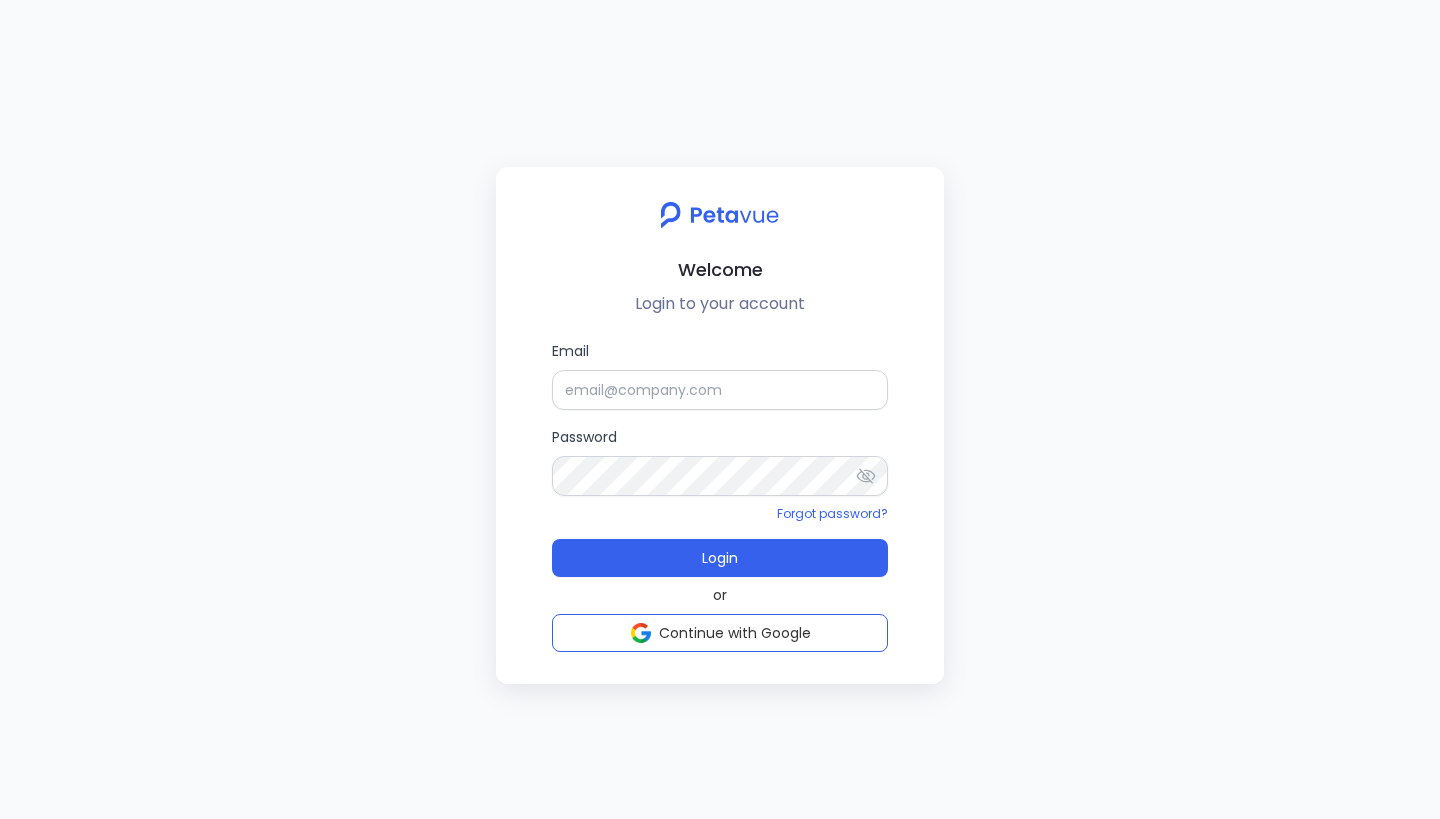 click on "Welcome" at bounding box center (720, 269) 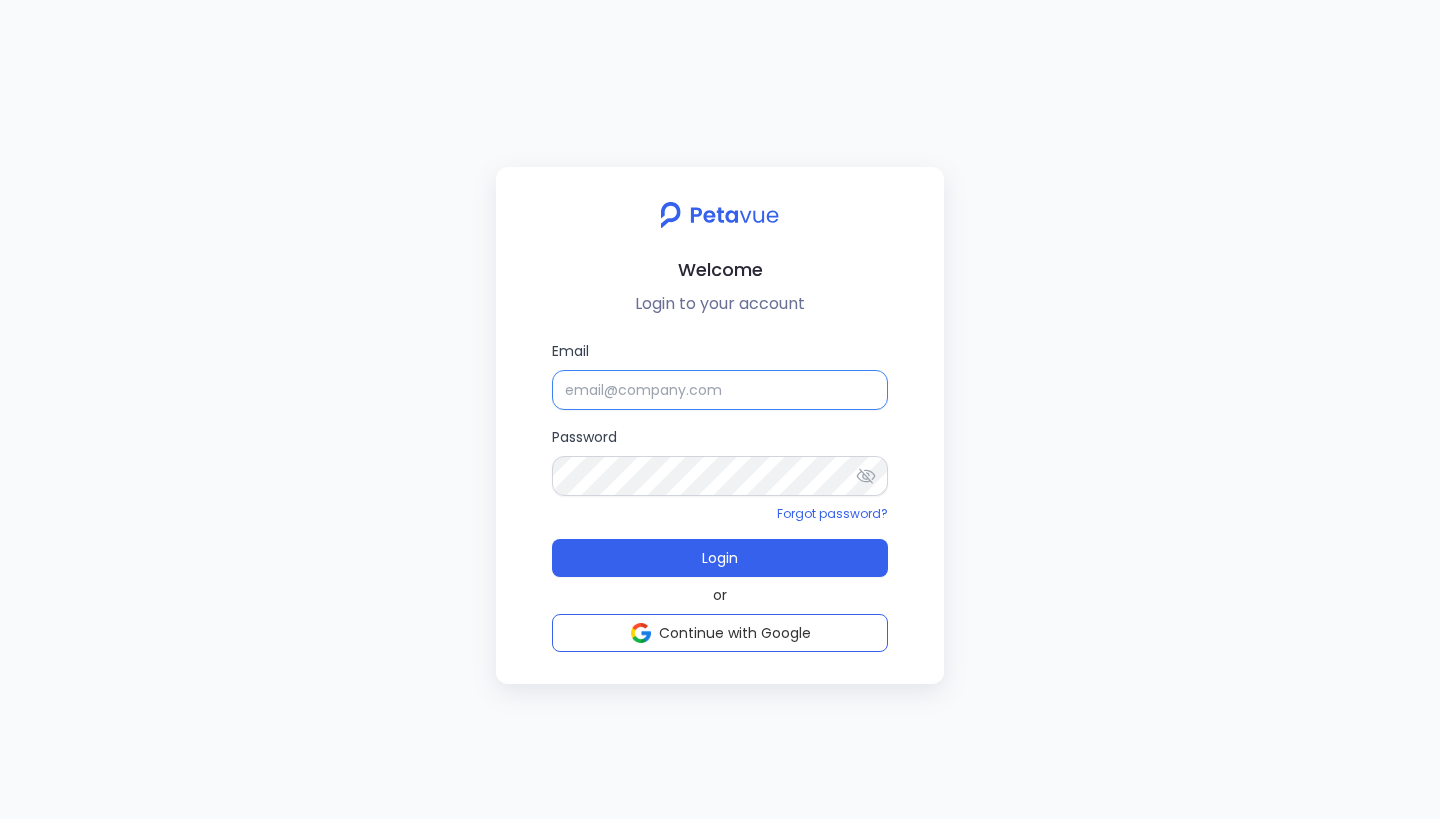 click on "Email" at bounding box center [720, 390] 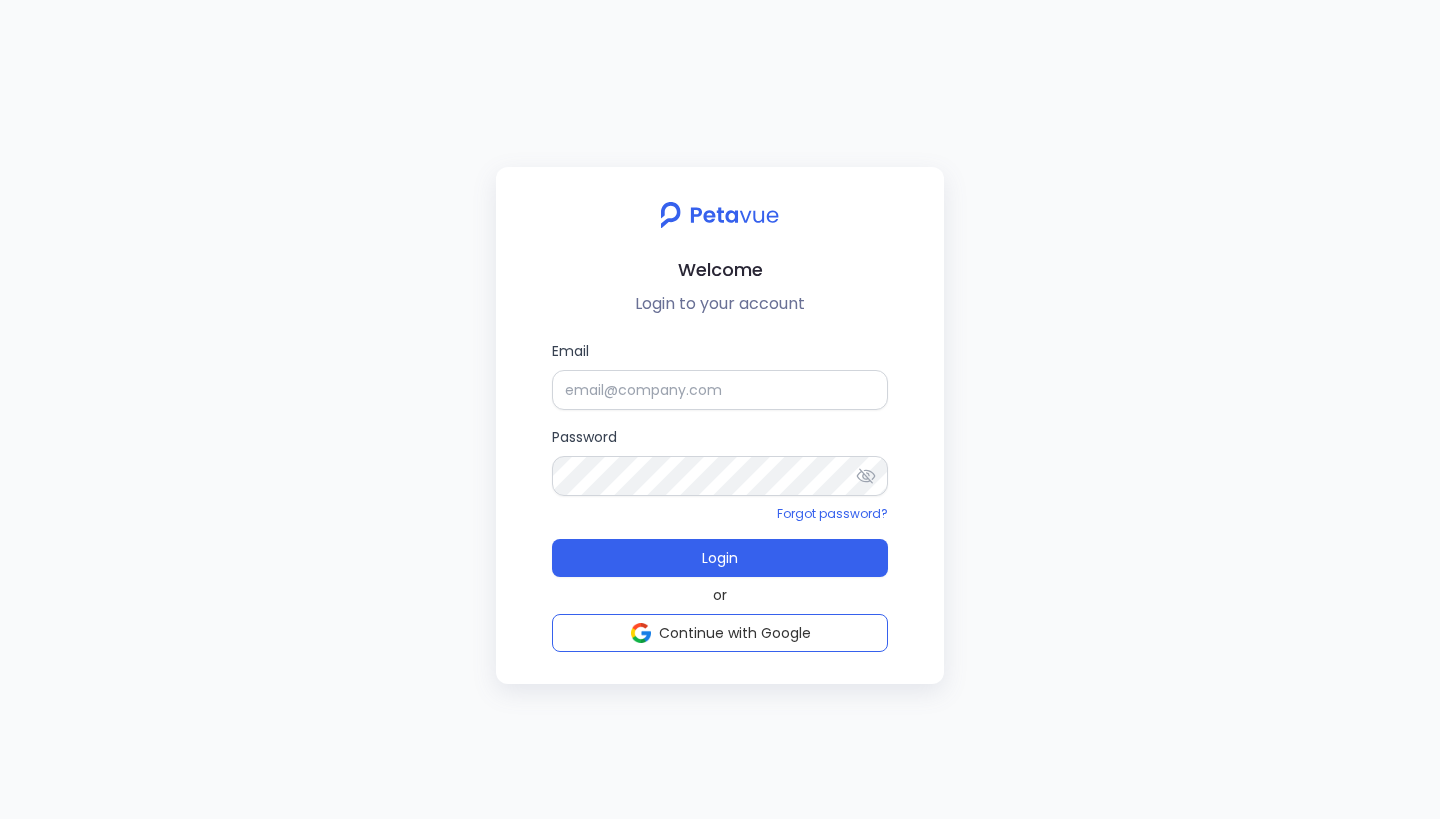 click on "Welcome Login to your account" at bounding box center (720, 257) 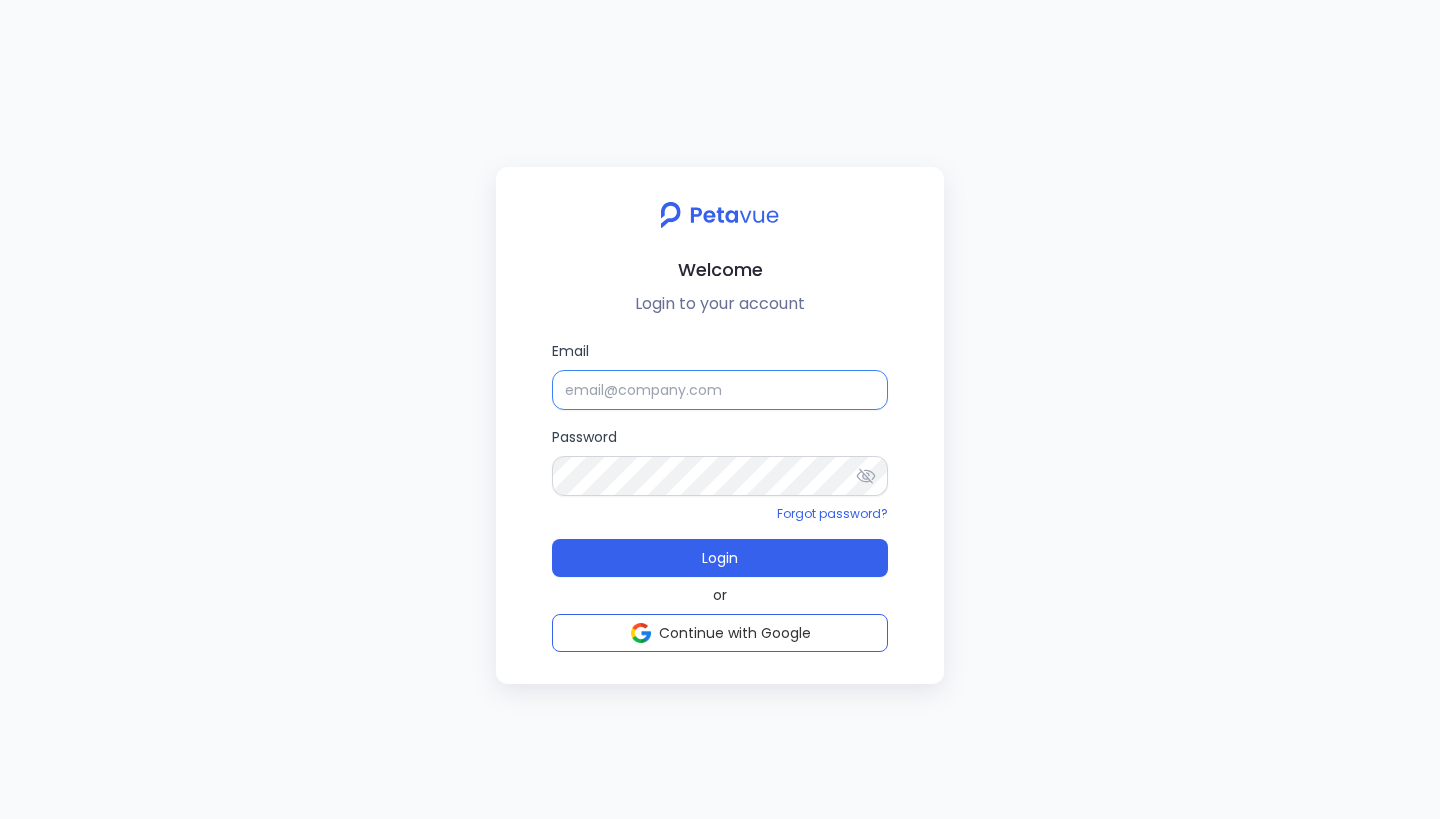 click on "Email" at bounding box center [720, 390] 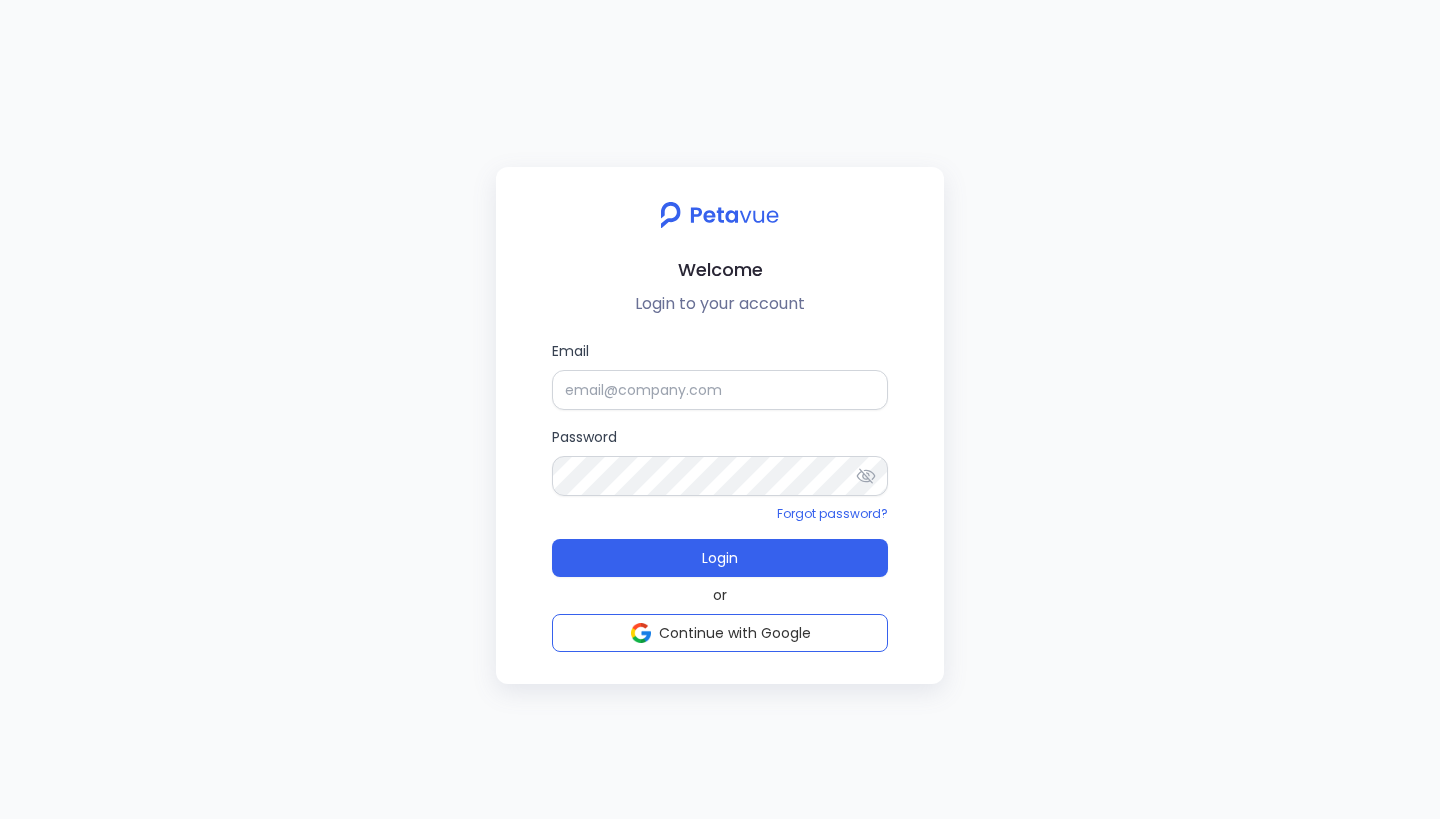 click on "Forgot password?" at bounding box center [720, 513] 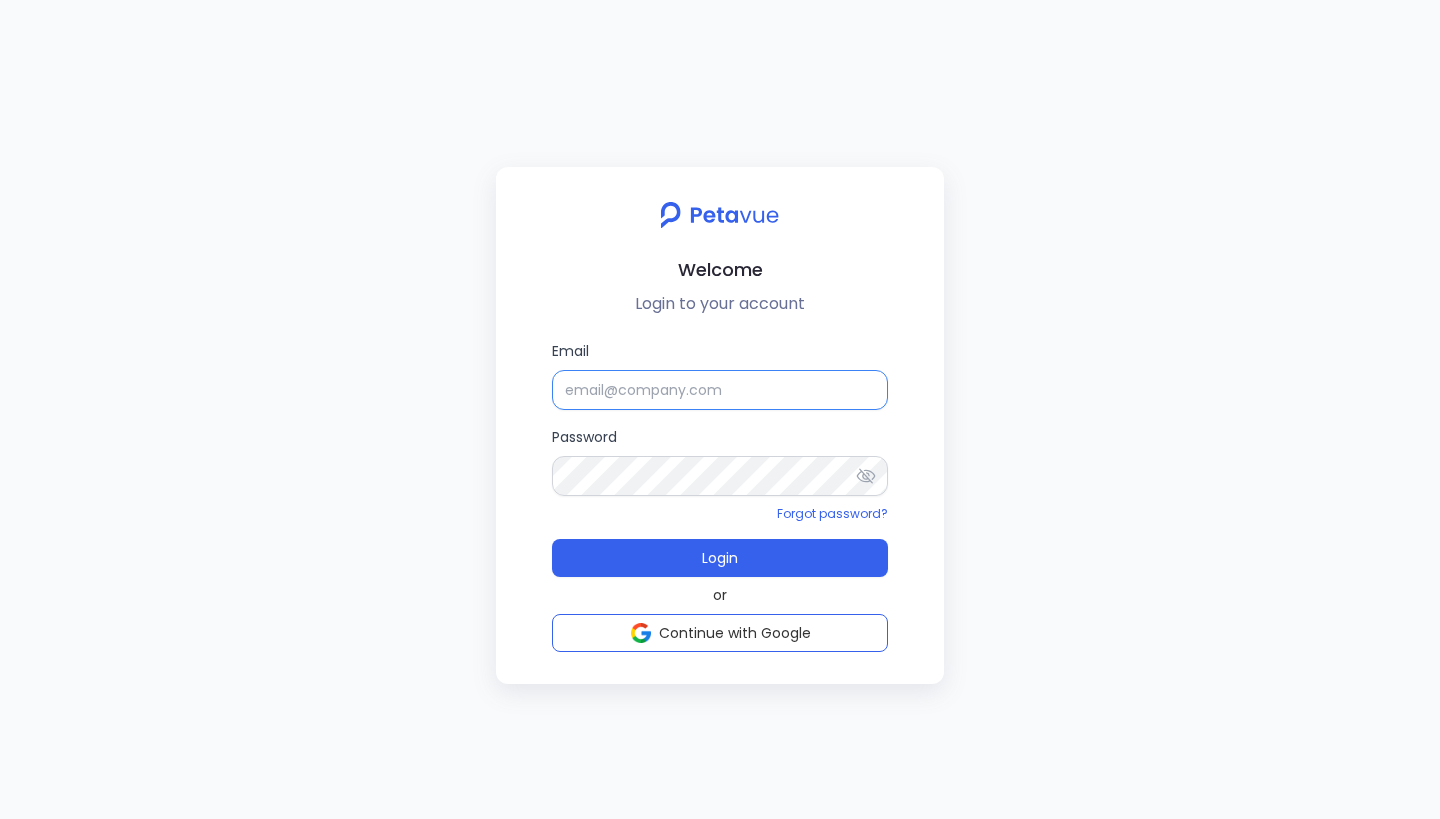 click on "Email" at bounding box center [720, 390] 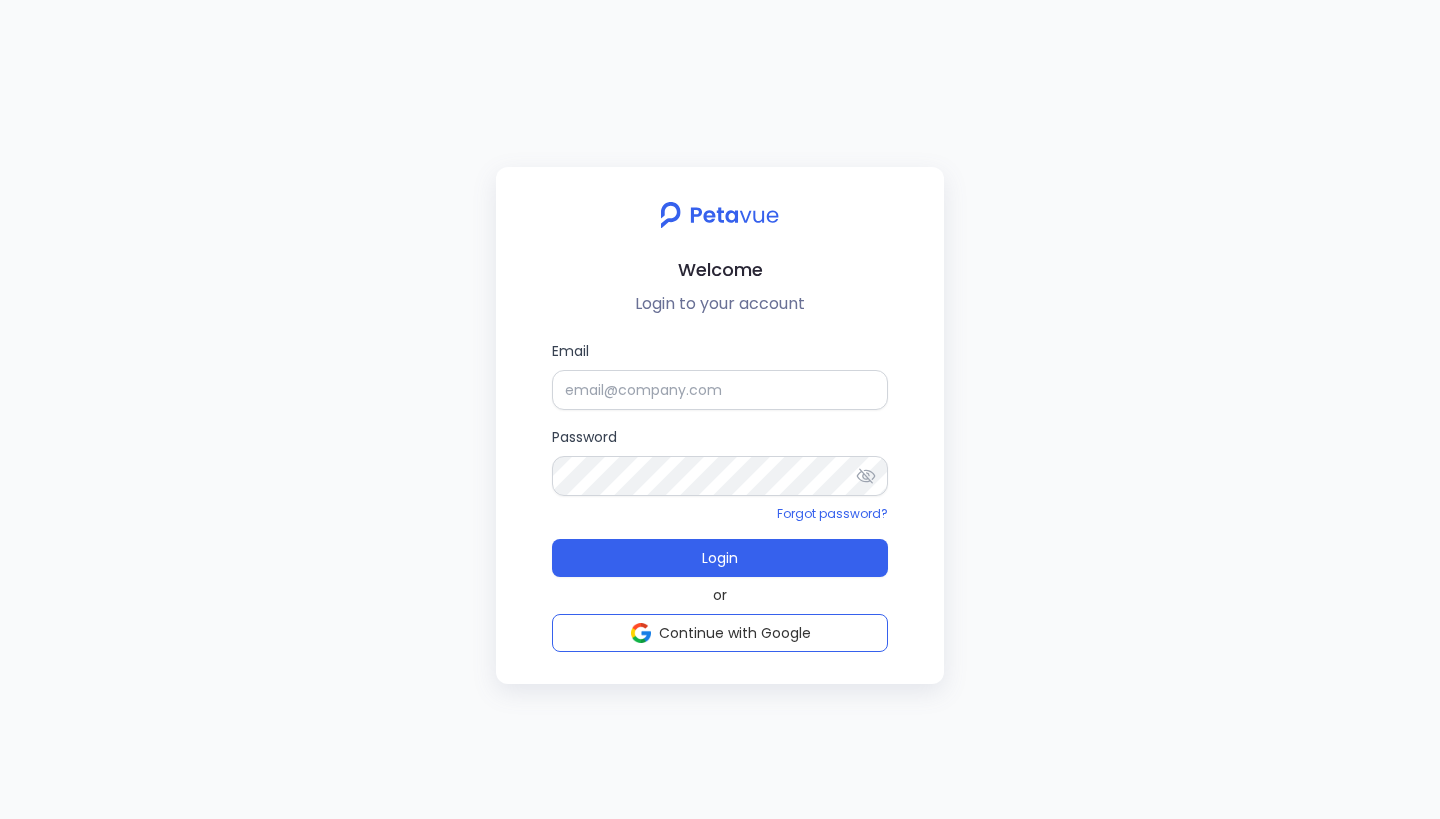 click on "Welcome" at bounding box center [720, 269] 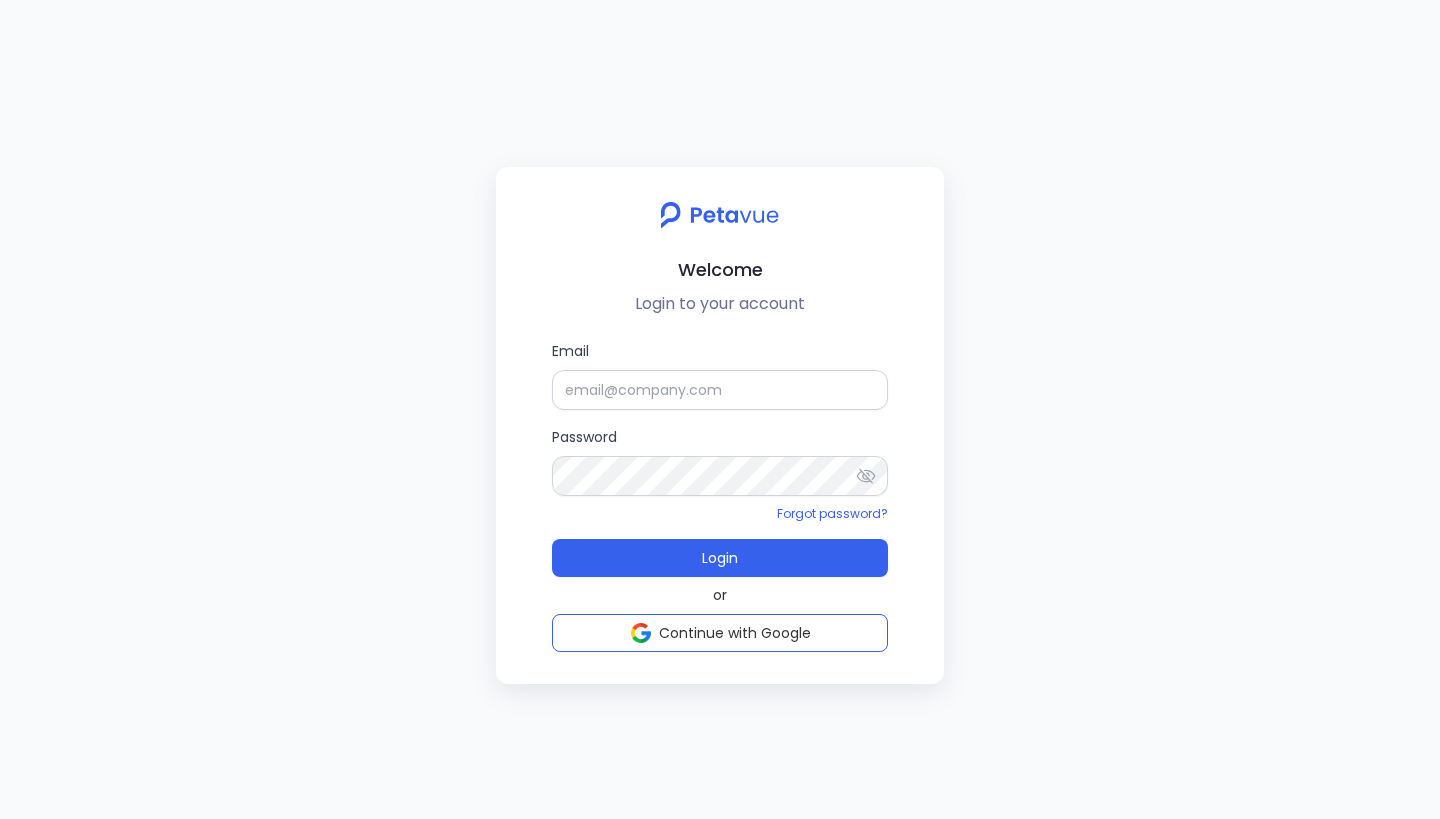 click on "Welcome Login to your account Email Password Forgot password? Login or Continue with Google" at bounding box center (720, 425) 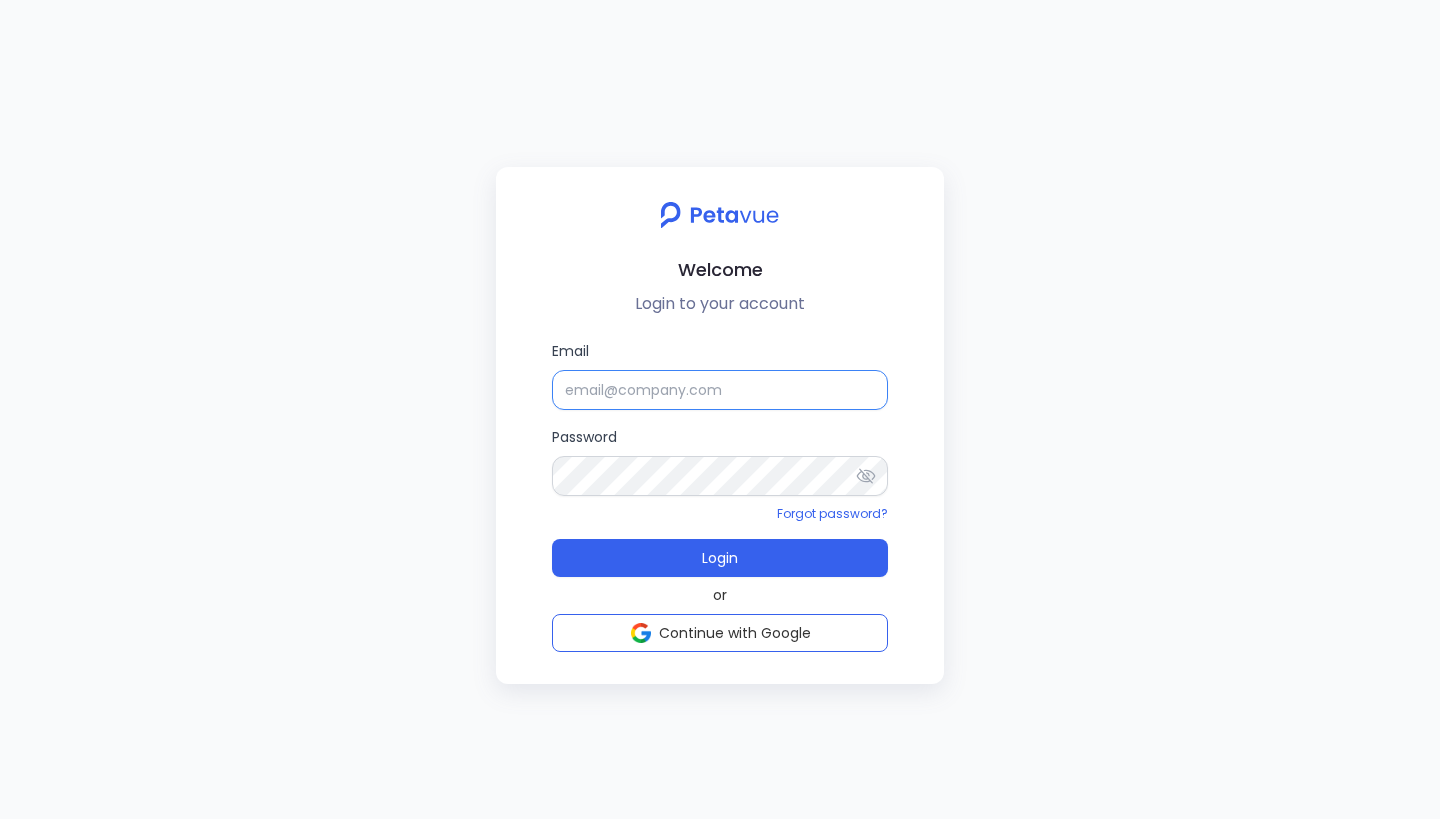 click on "Email" at bounding box center [720, 390] 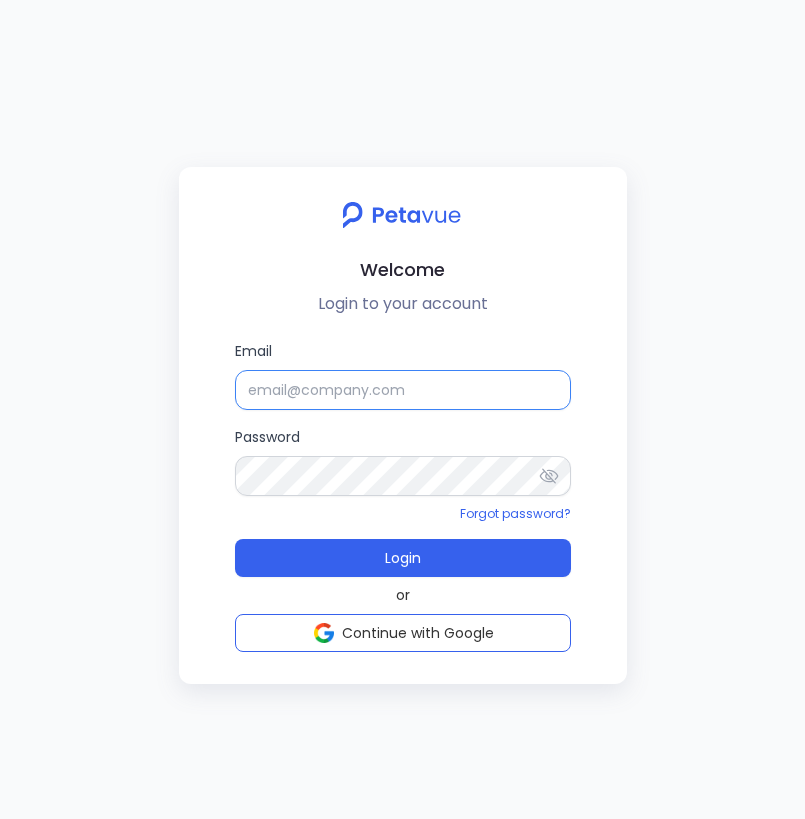 click on "Email" at bounding box center (403, 390) 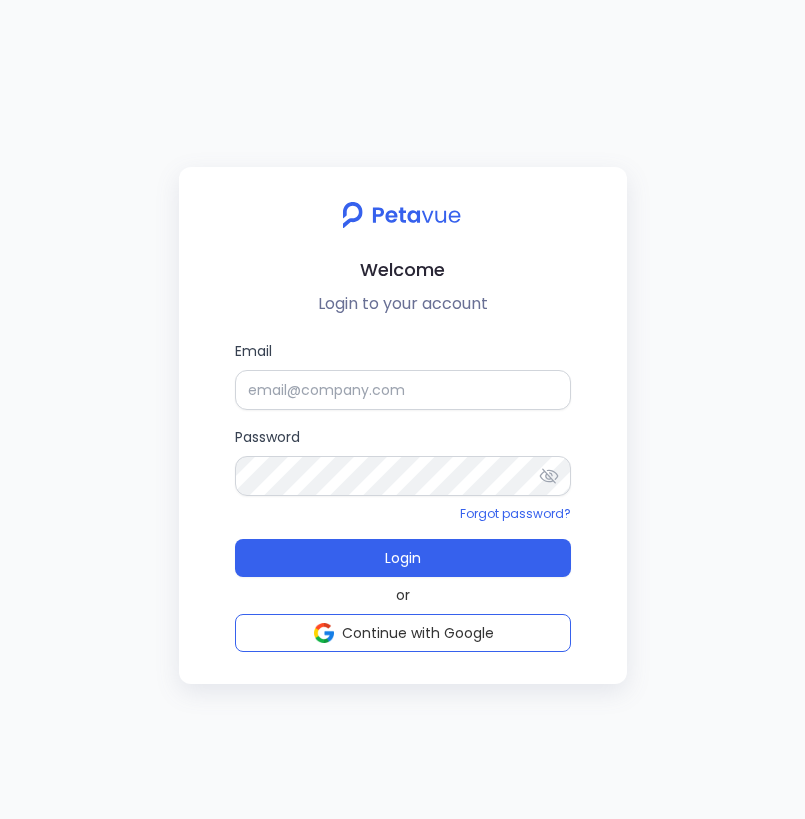 click on "Email Password Forgot password? Login or Continue with Google" at bounding box center (403, 496) 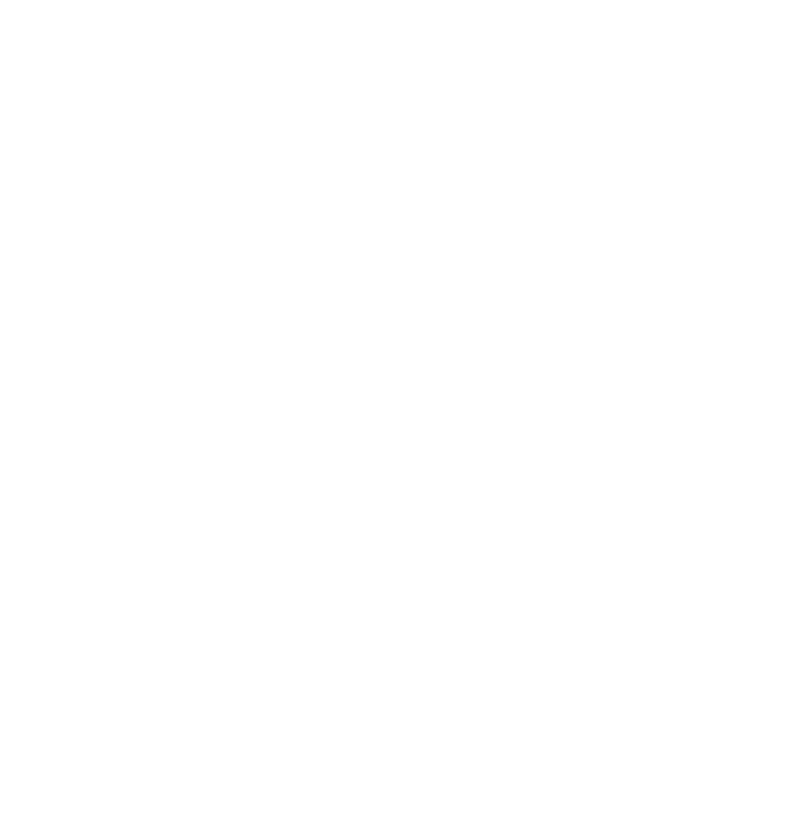 scroll, scrollTop: 0, scrollLeft: 0, axis: both 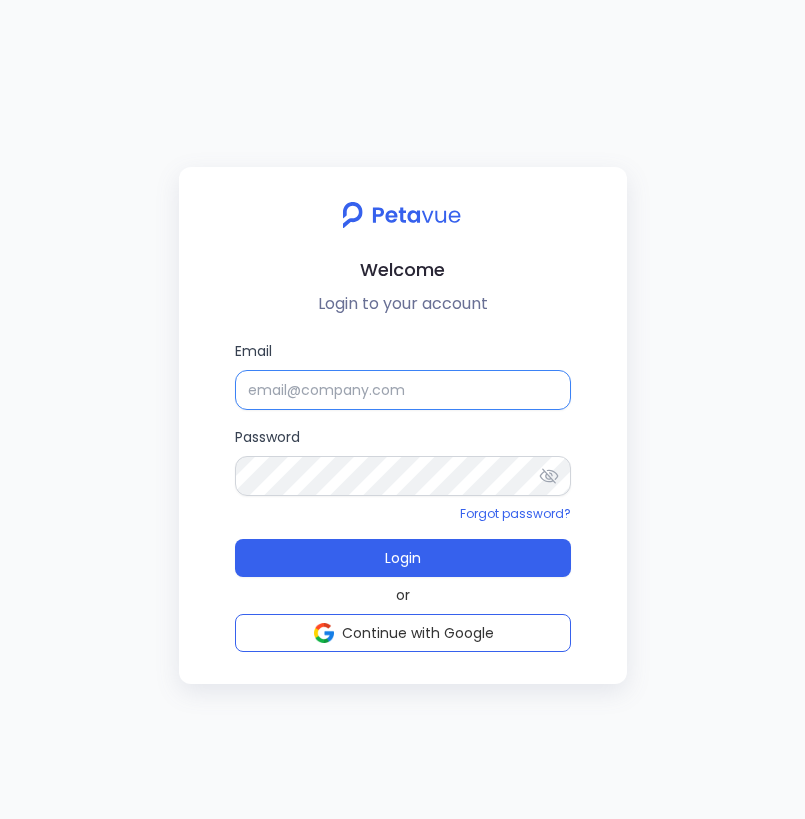click on "Email" at bounding box center [403, 390] 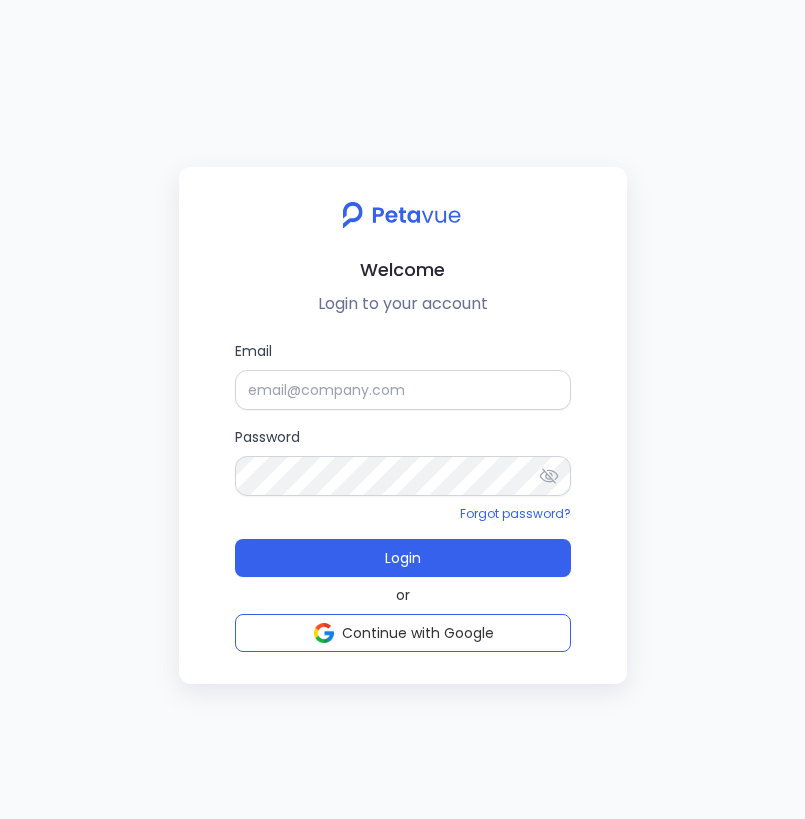 click on "Welcome Login to your account" at bounding box center (403, 257) 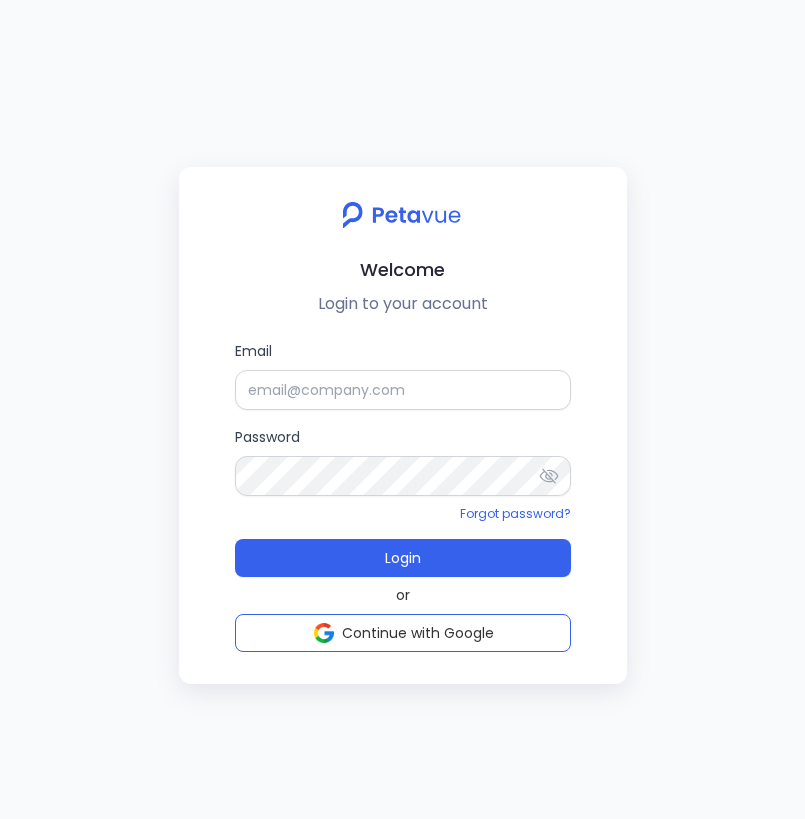 click on "Forgot password?" at bounding box center (515, 513) 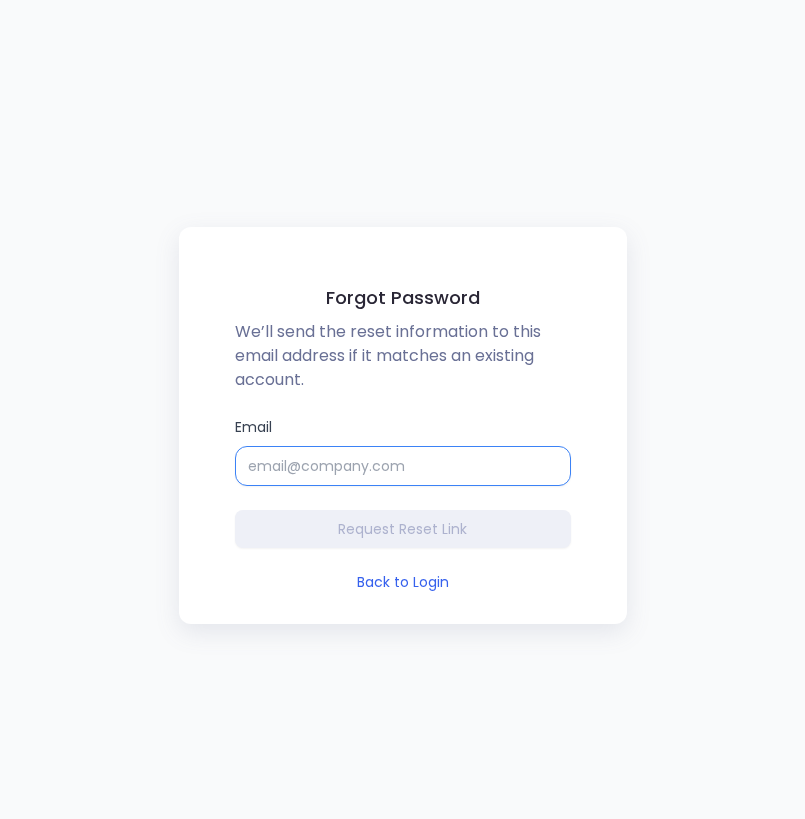 click on "Email" at bounding box center [403, 466] 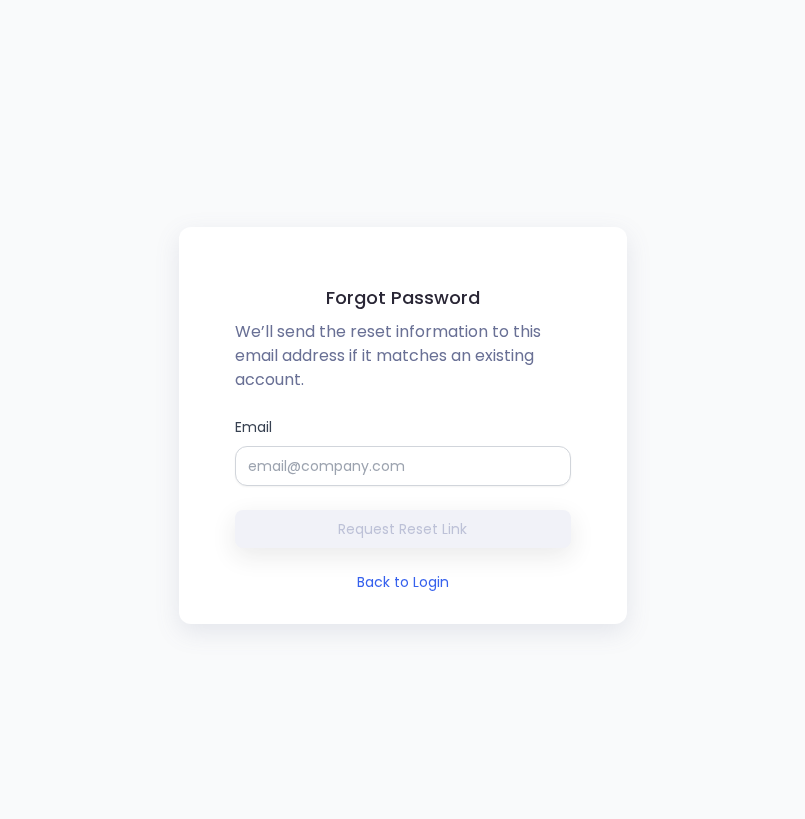click on "Request Reset Link" at bounding box center (403, 529) 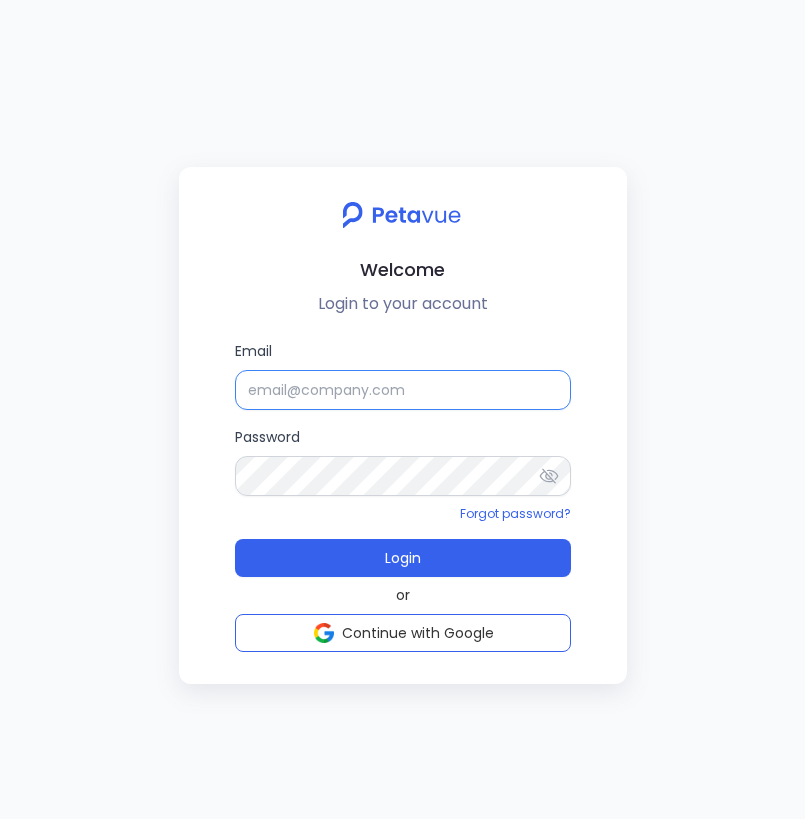 click on "Email" at bounding box center [403, 390] 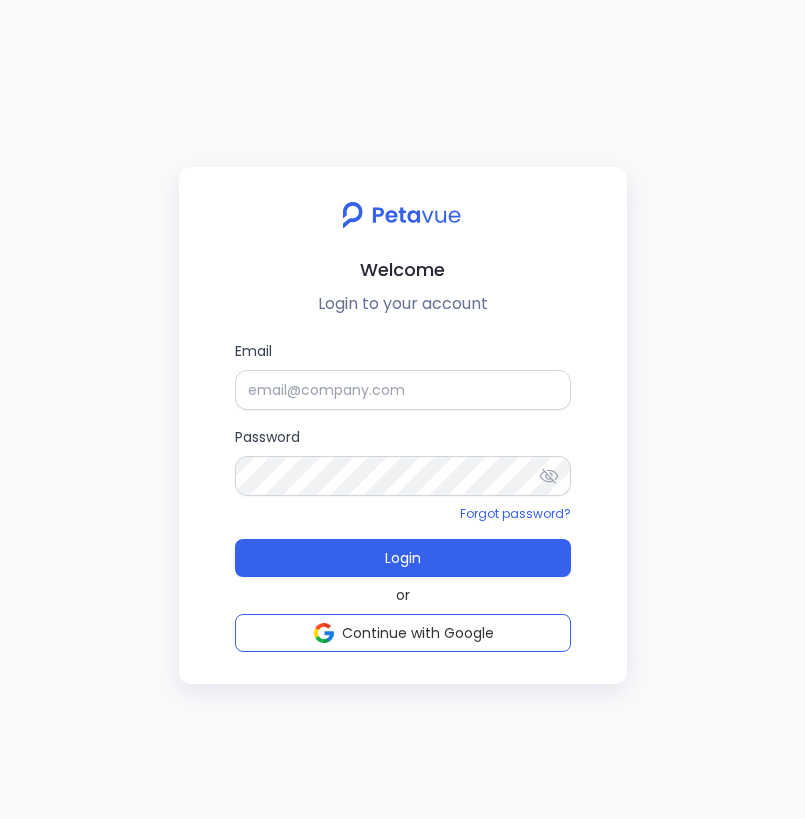 click on "Welcome" at bounding box center [403, 269] 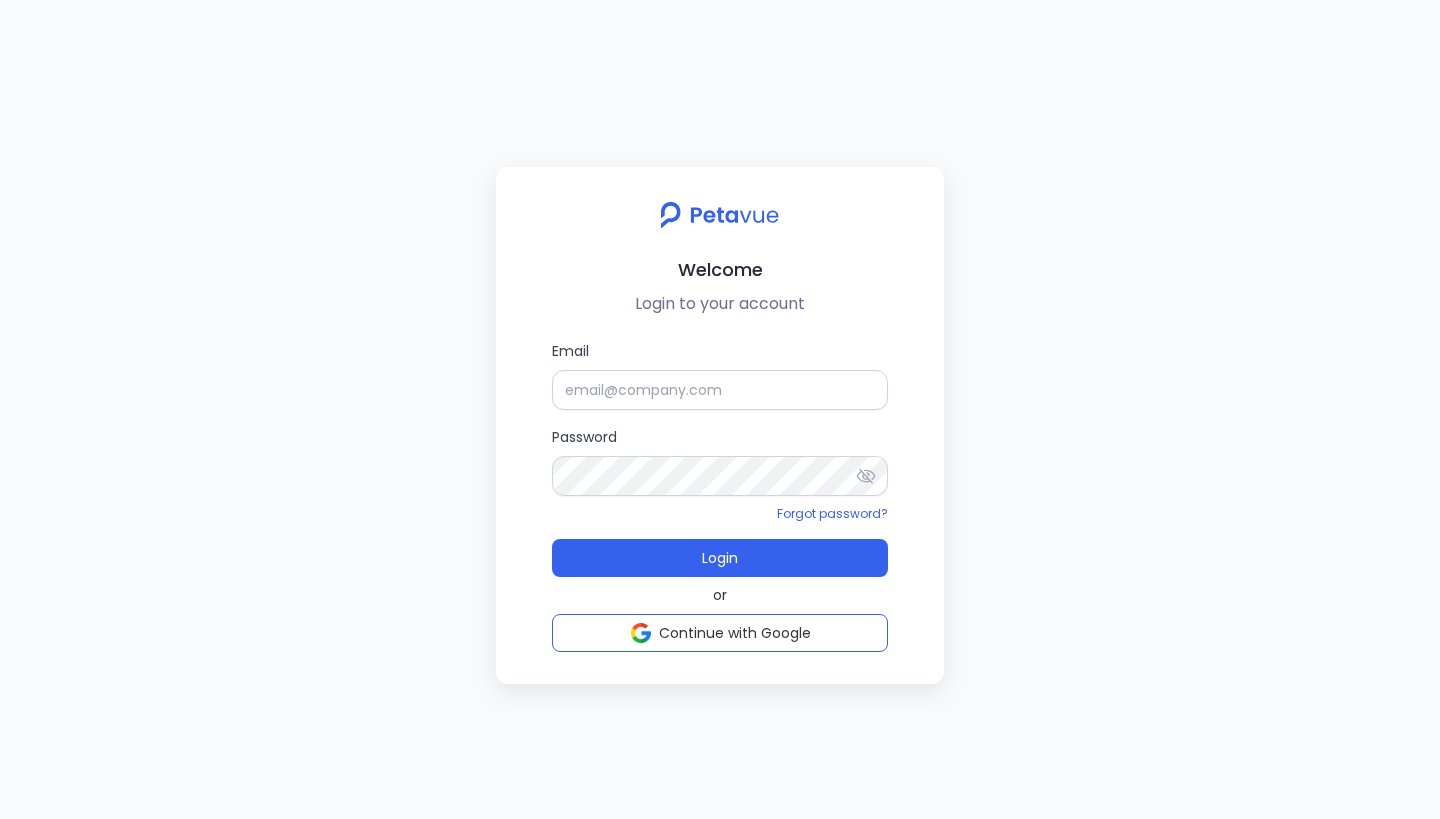 click on "Welcome Login to your account Email Password Forgot password? Login or Continue with Google" at bounding box center (720, 409) 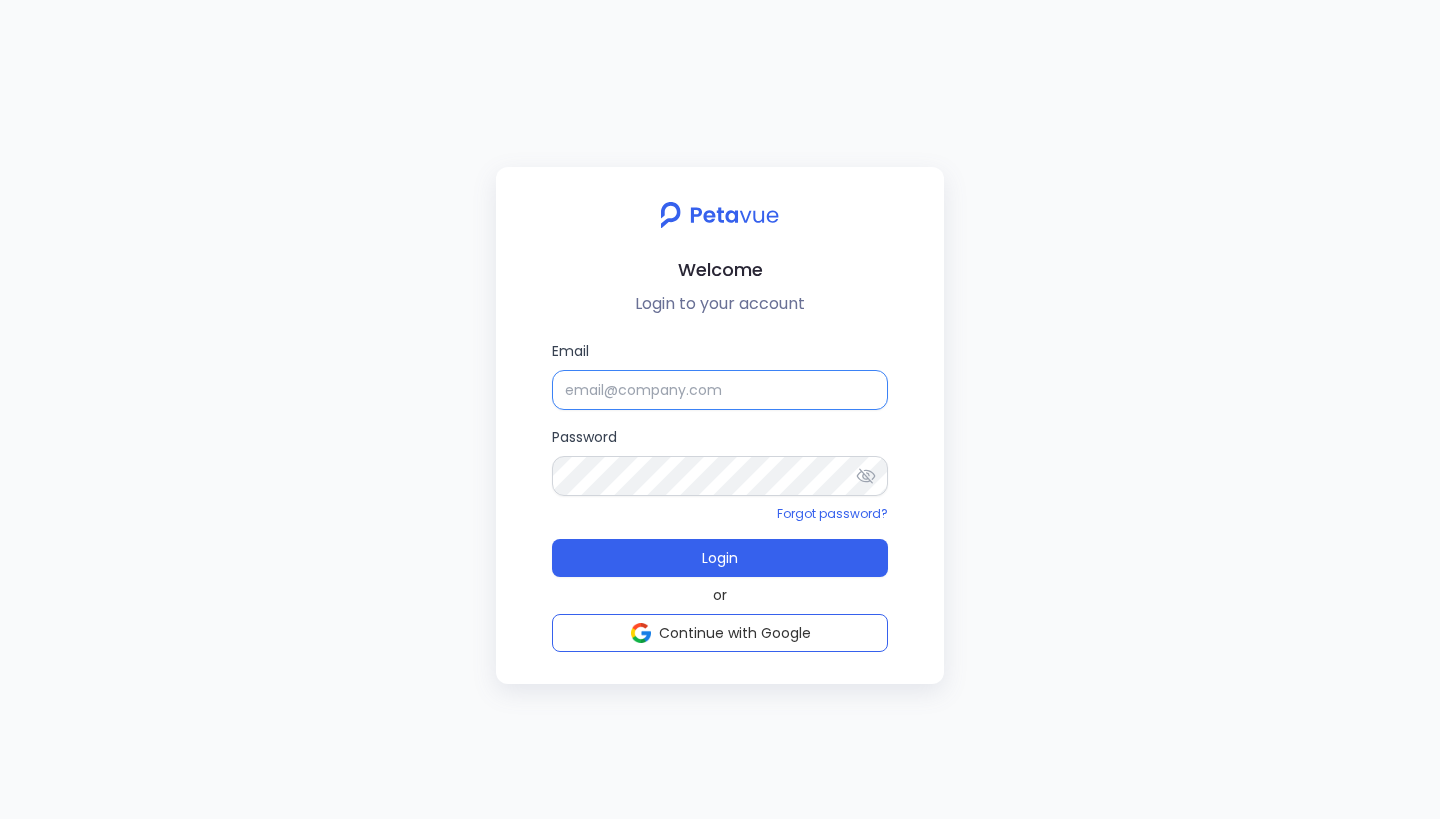 click on "Email" at bounding box center (720, 390) 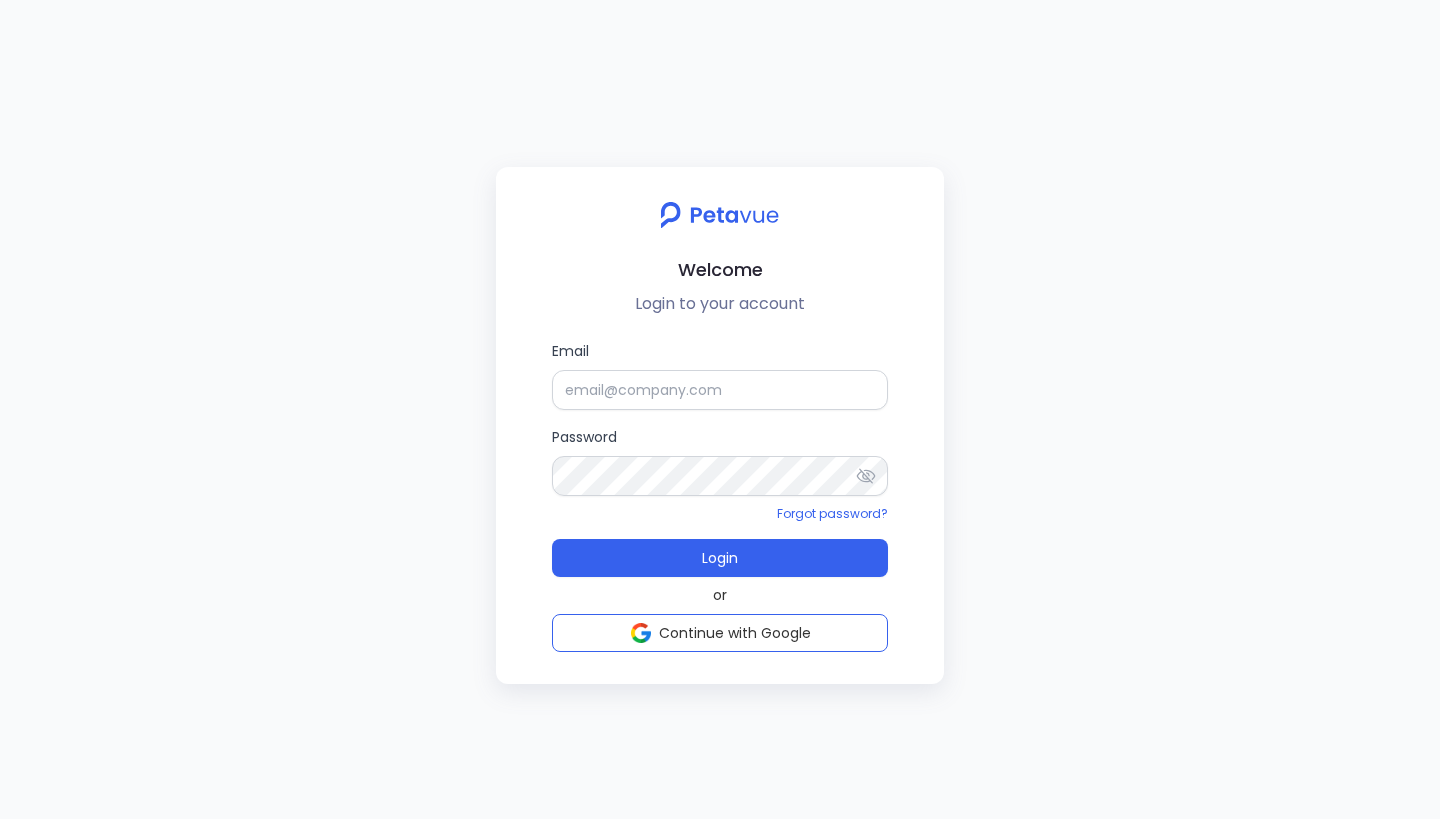 click on "Welcome Login to your account" at bounding box center (720, 257) 